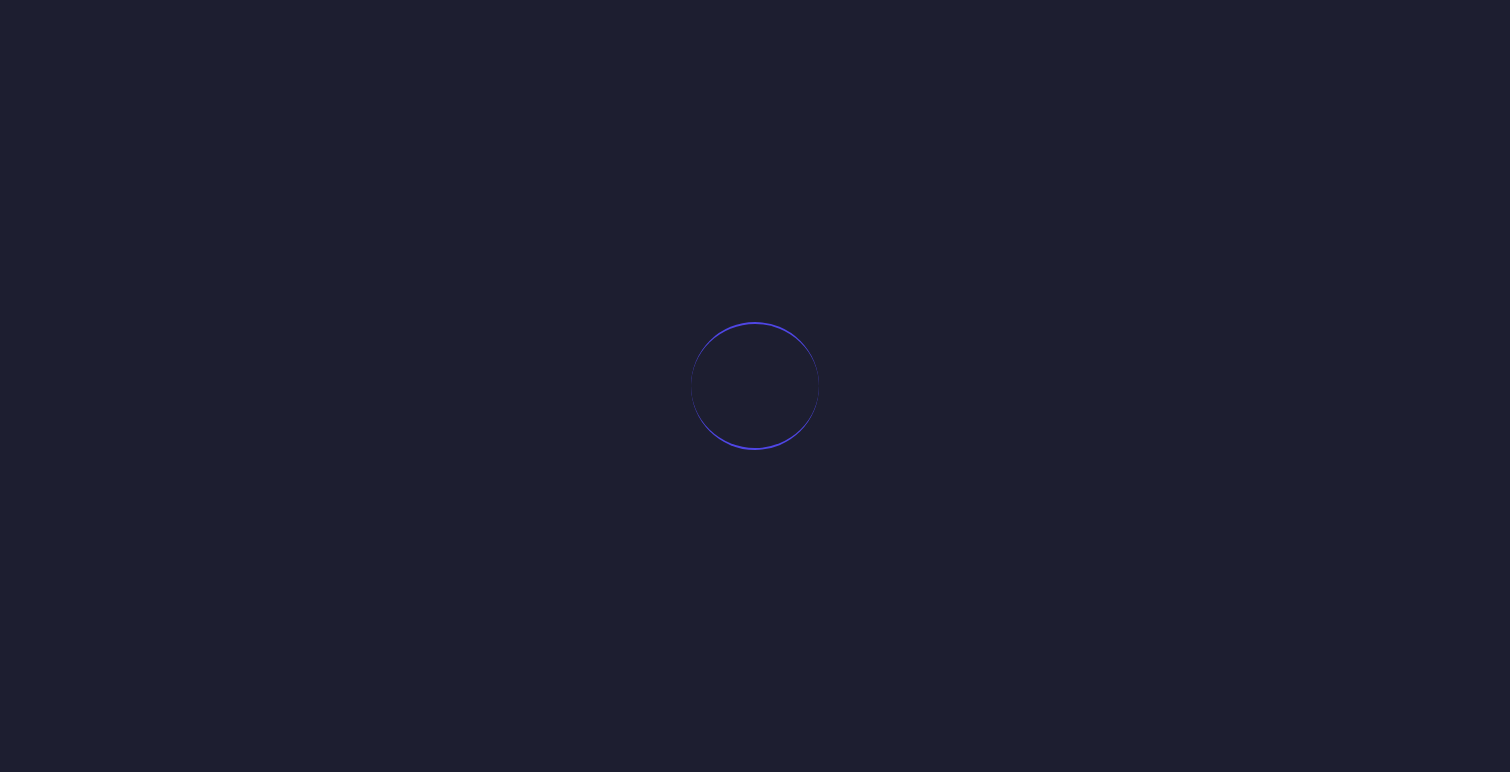 scroll, scrollTop: 0, scrollLeft: 0, axis: both 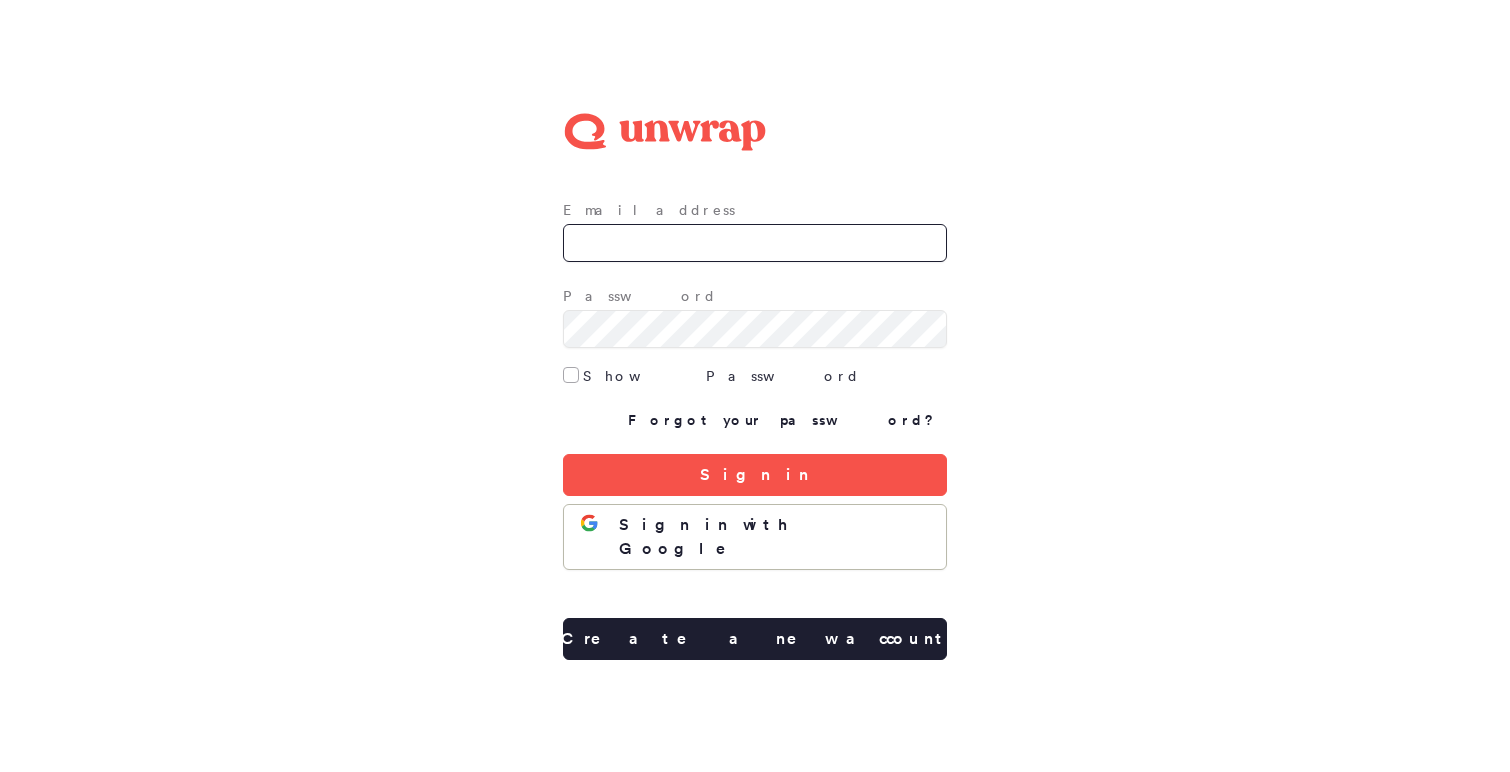 click on "Email address" at bounding box center [755, 243] 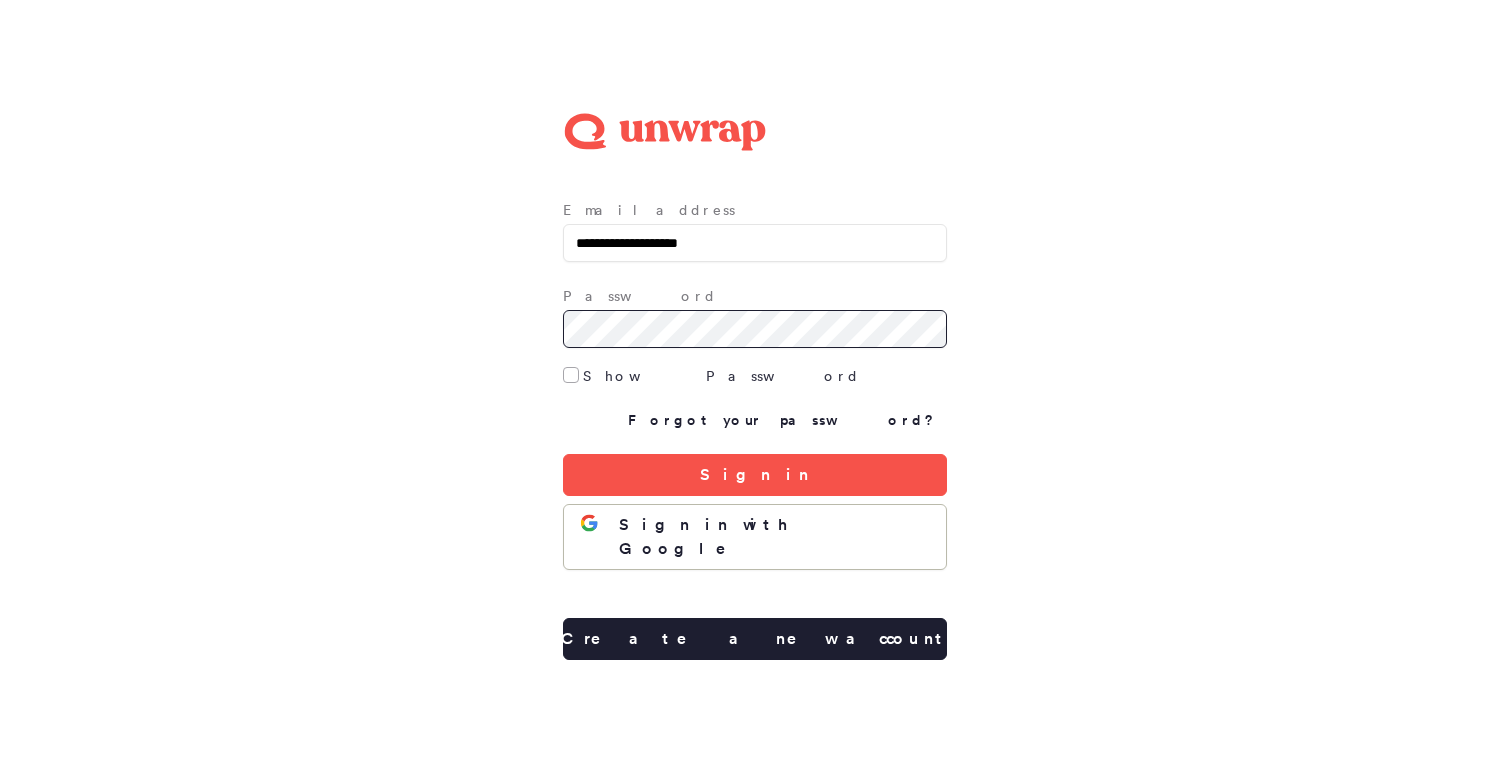 click on "Sign in" at bounding box center (755, 475) 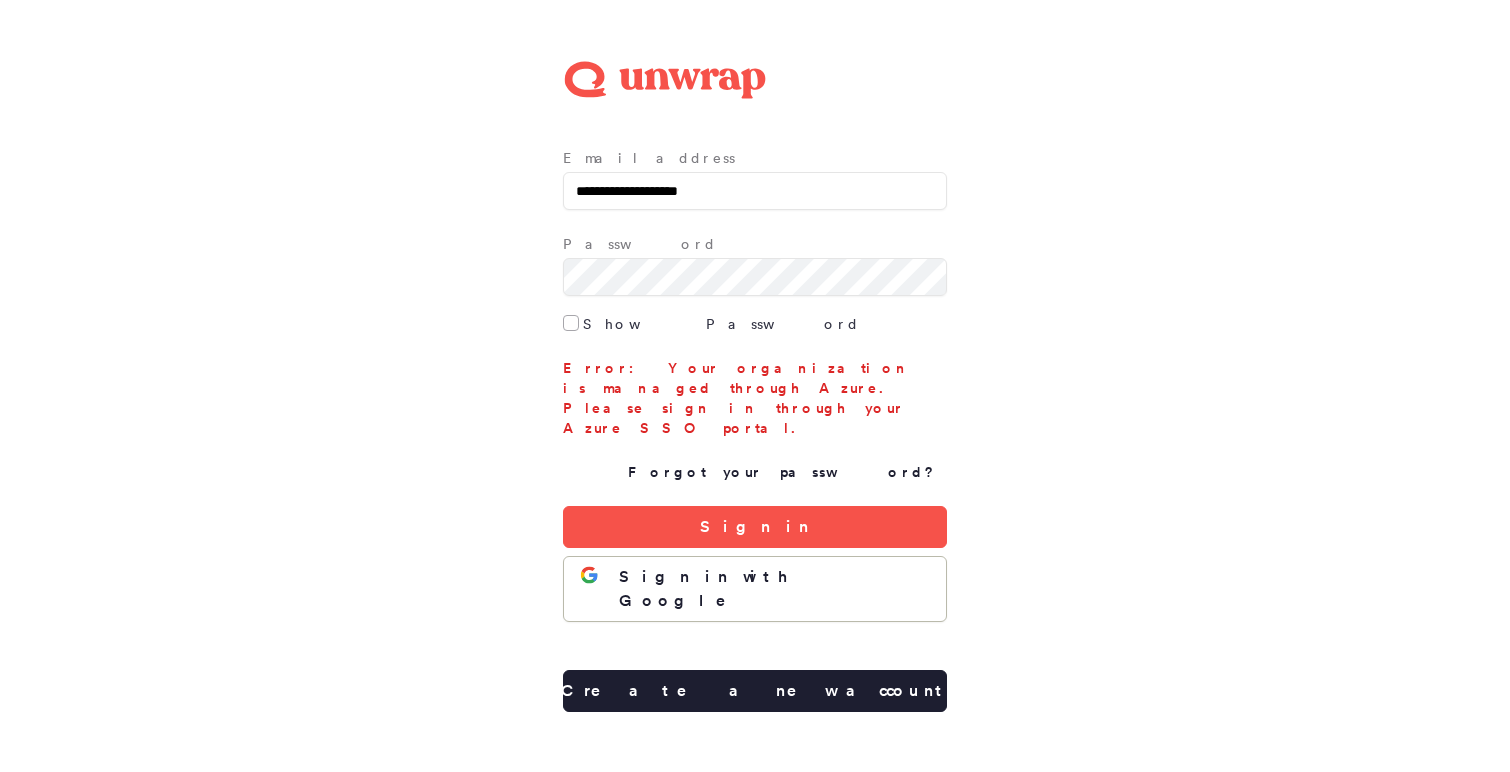 drag, startPoint x: 792, startPoint y: 519, endPoint x: 941, endPoint y: -58, distance: 595.92786 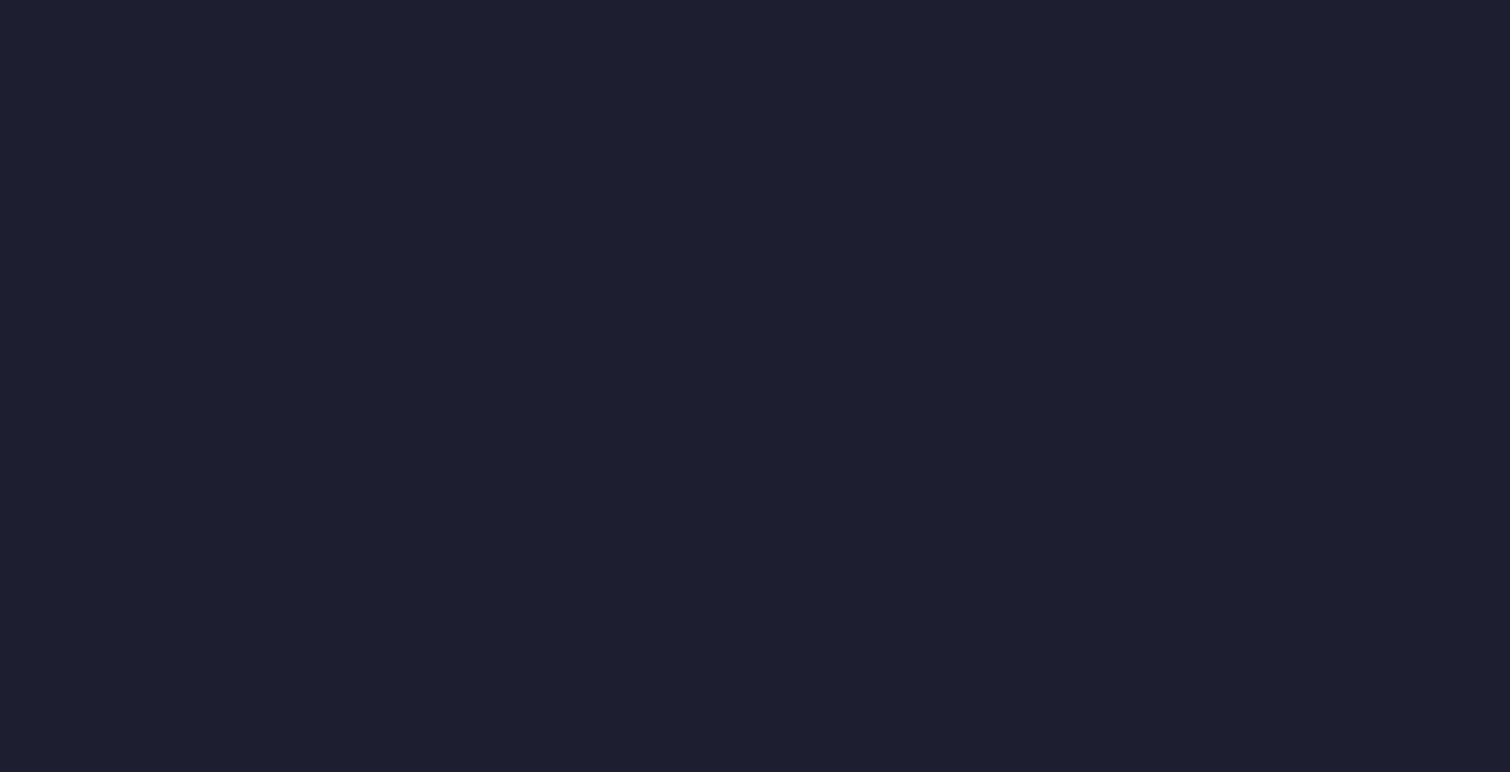 scroll, scrollTop: 0, scrollLeft: 0, axis: both 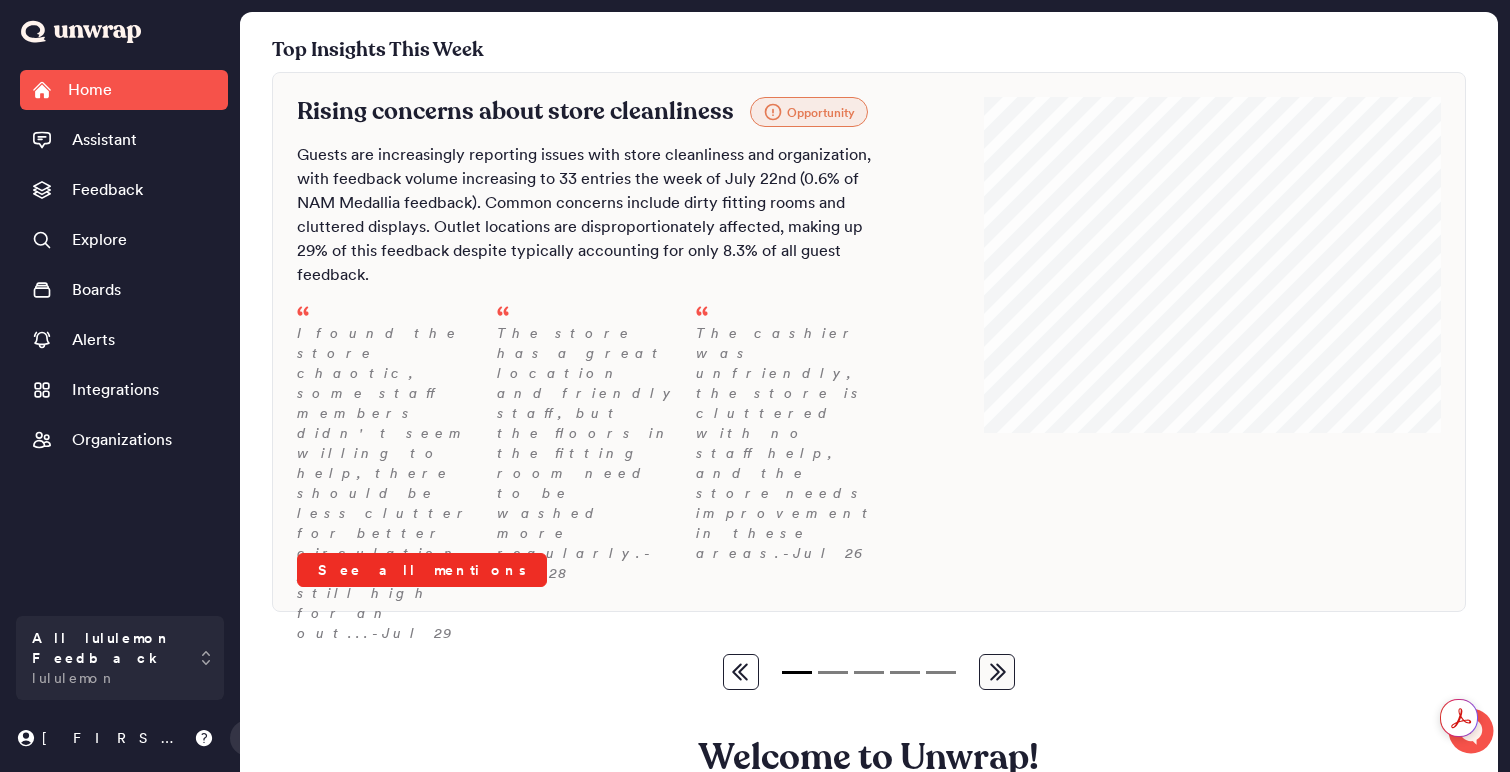 click on "See all mentions" at bounding box center (422, 570) 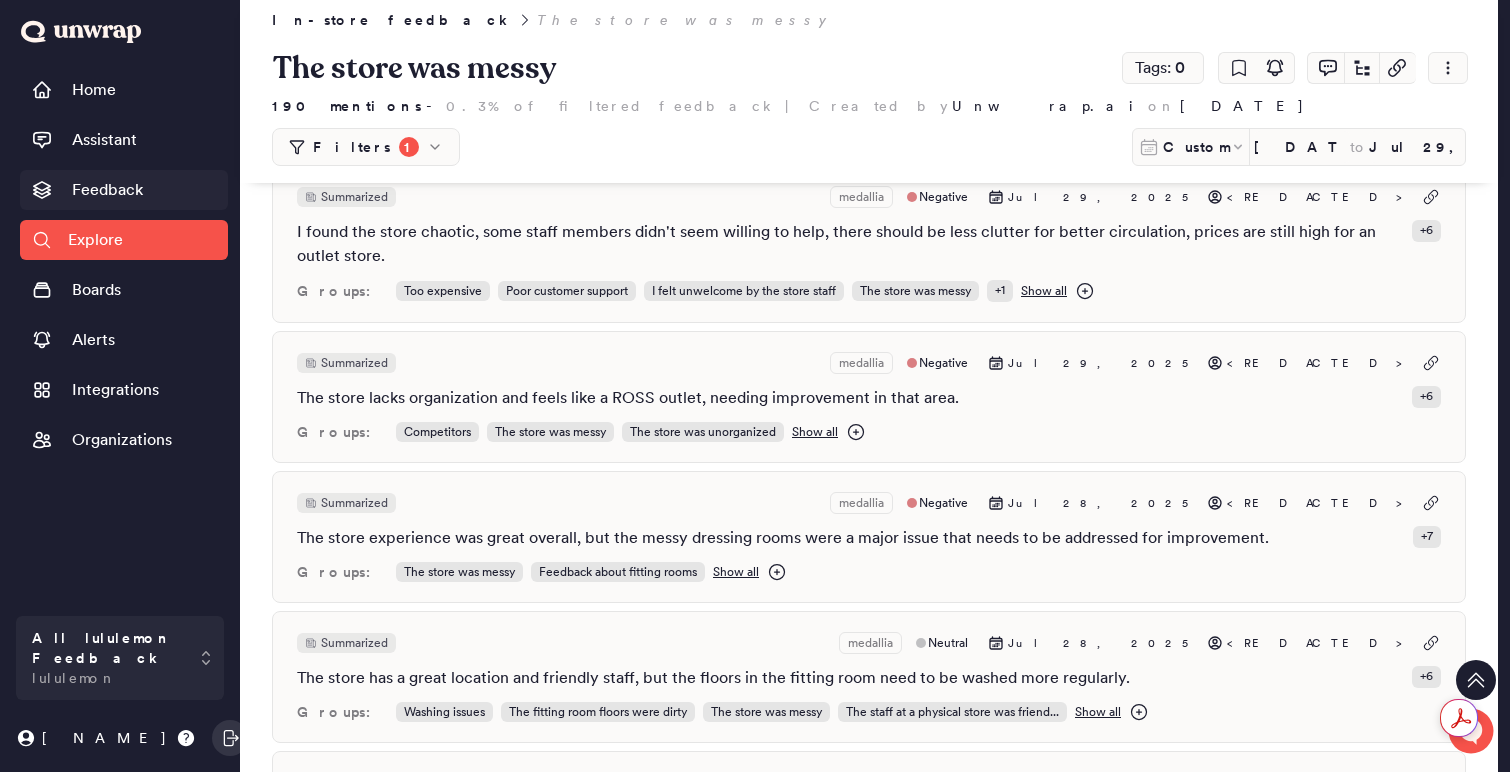 scroll, scrollTop: 376, scrollLeft: 0, axis: vertical 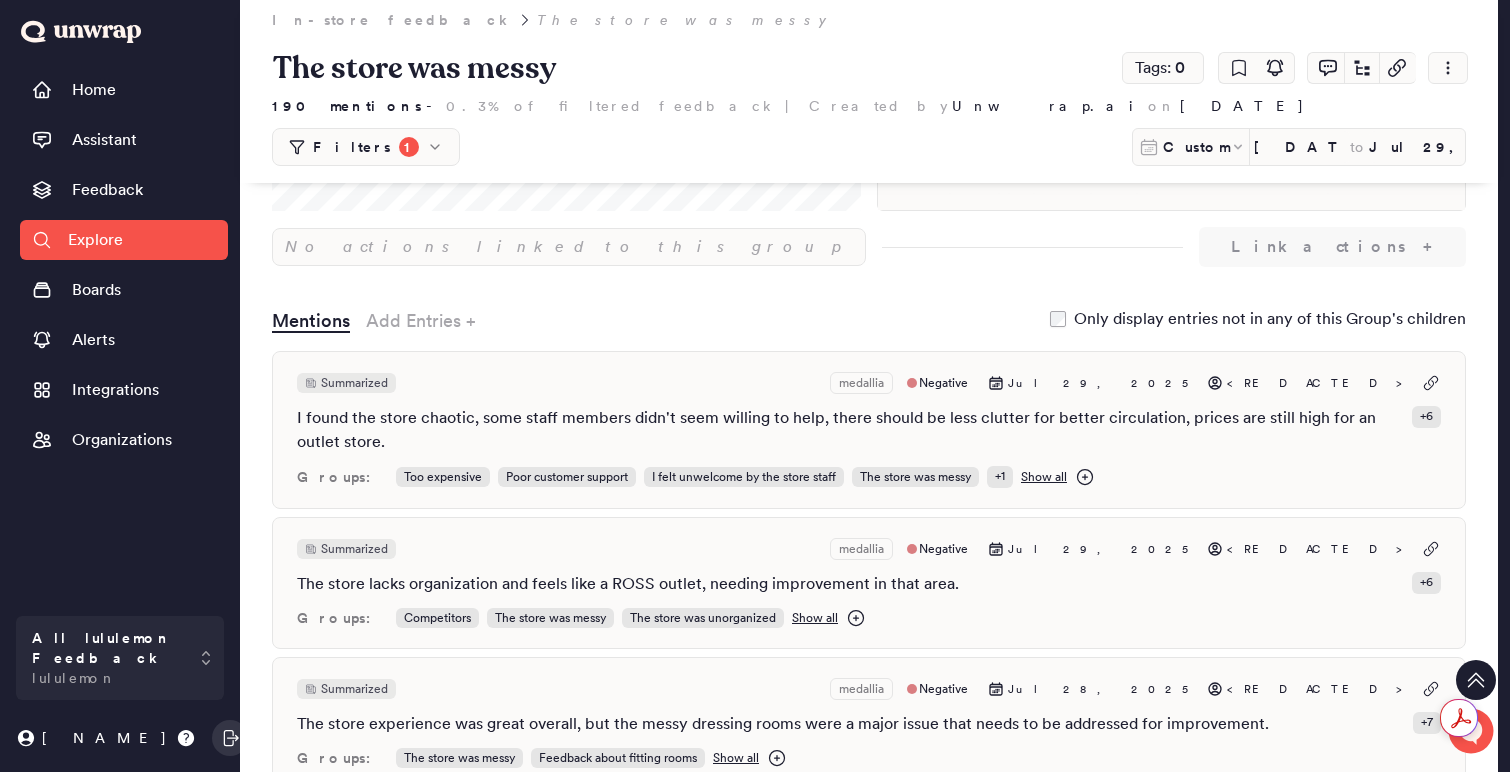 click on "In-store feedback" at bounding box center [392, 20] 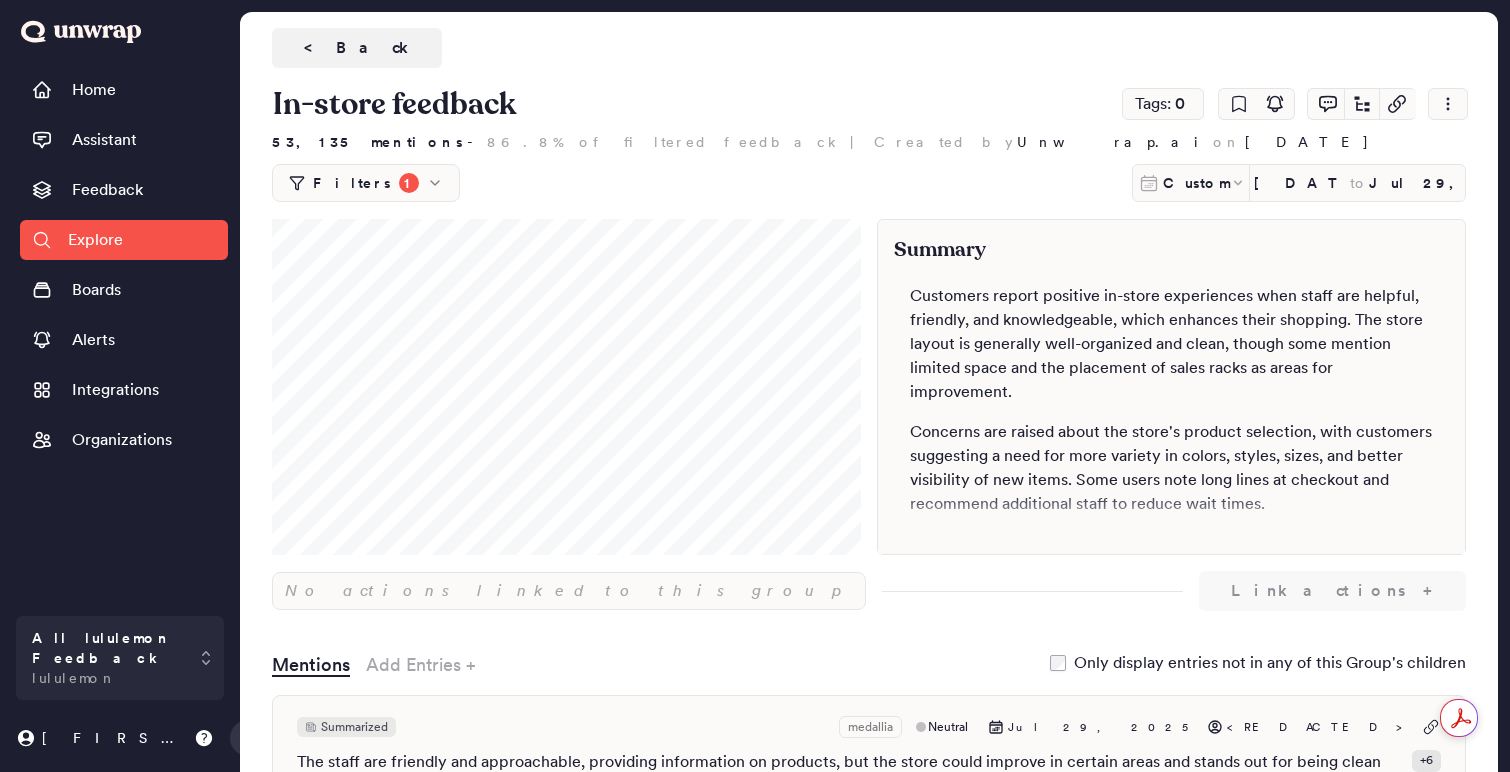 scroll, scrollTop: 0, scrollLeft: 0, axis: both 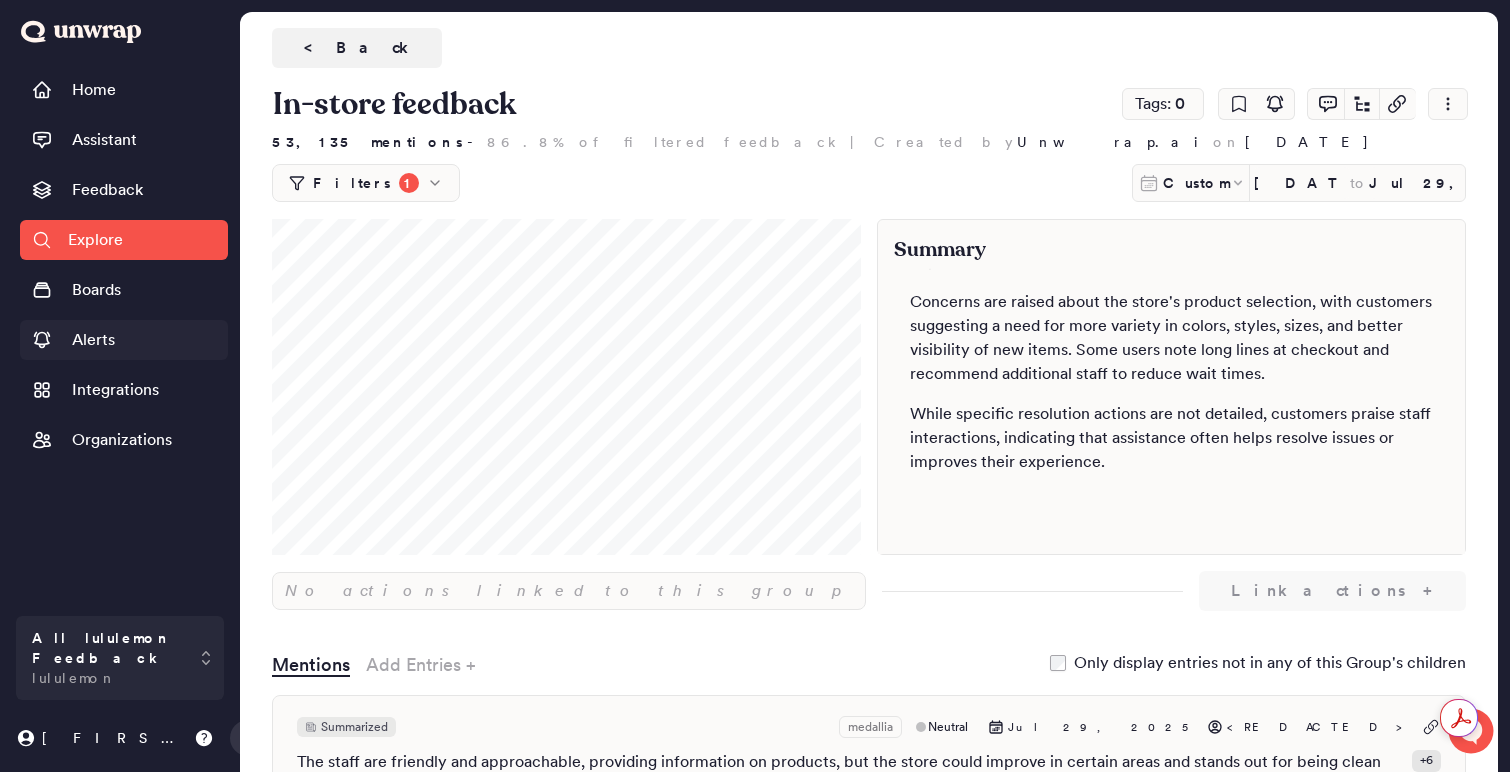 click on "Alerts" at bounding box center (93, 340) 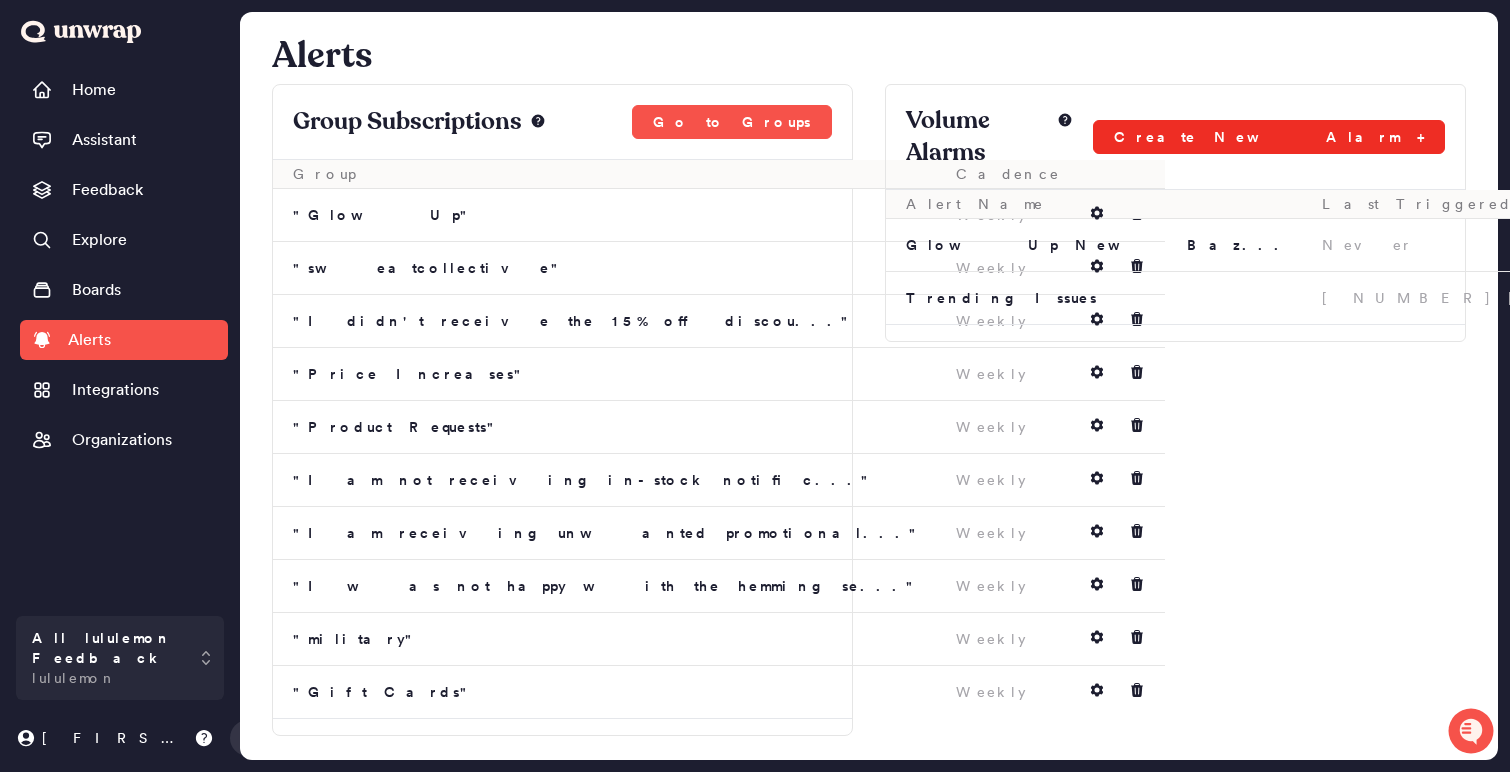 click on "Create New Alarm +" at bounding box center [1269, 137] 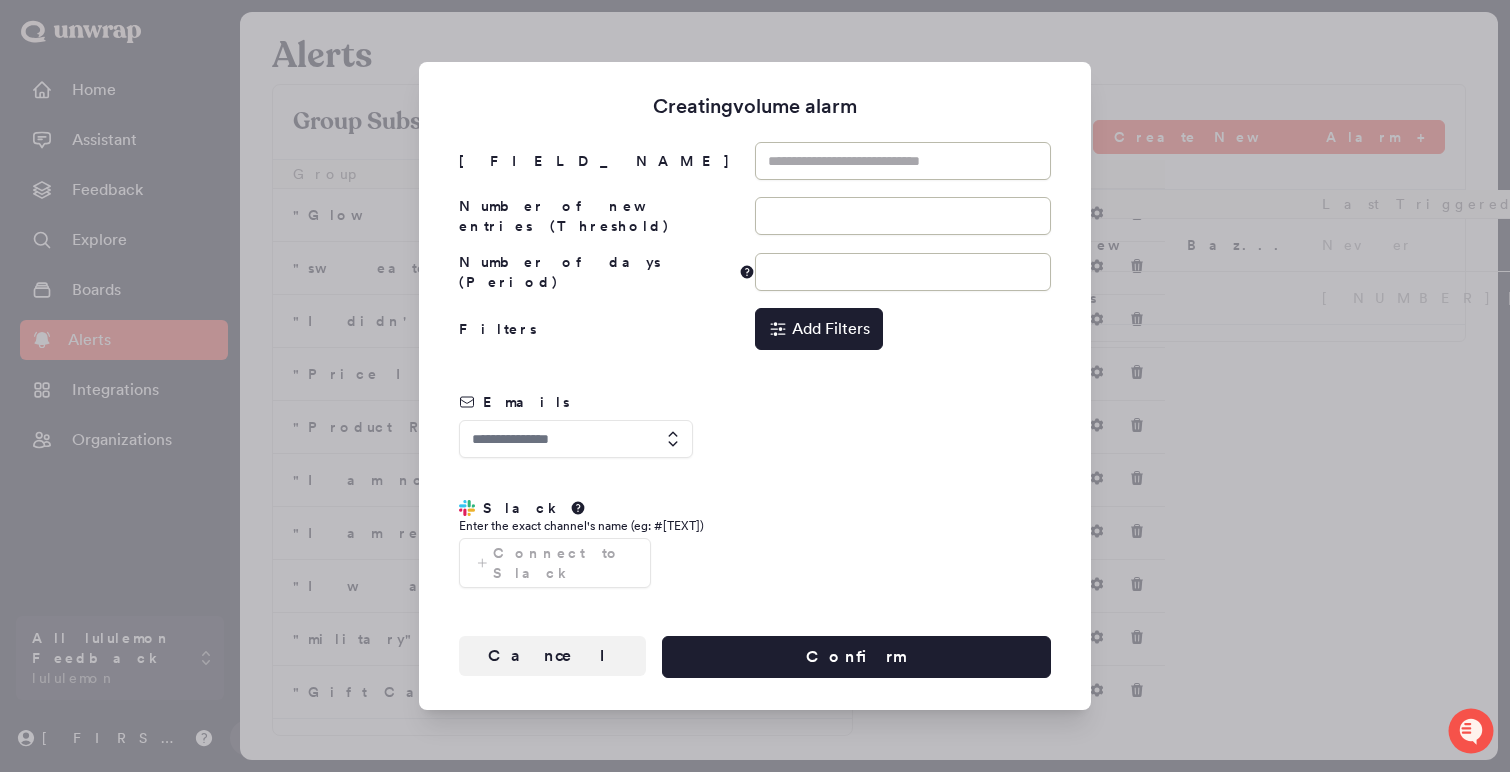 click on "Add Filters" at bounding box center [831, 329] 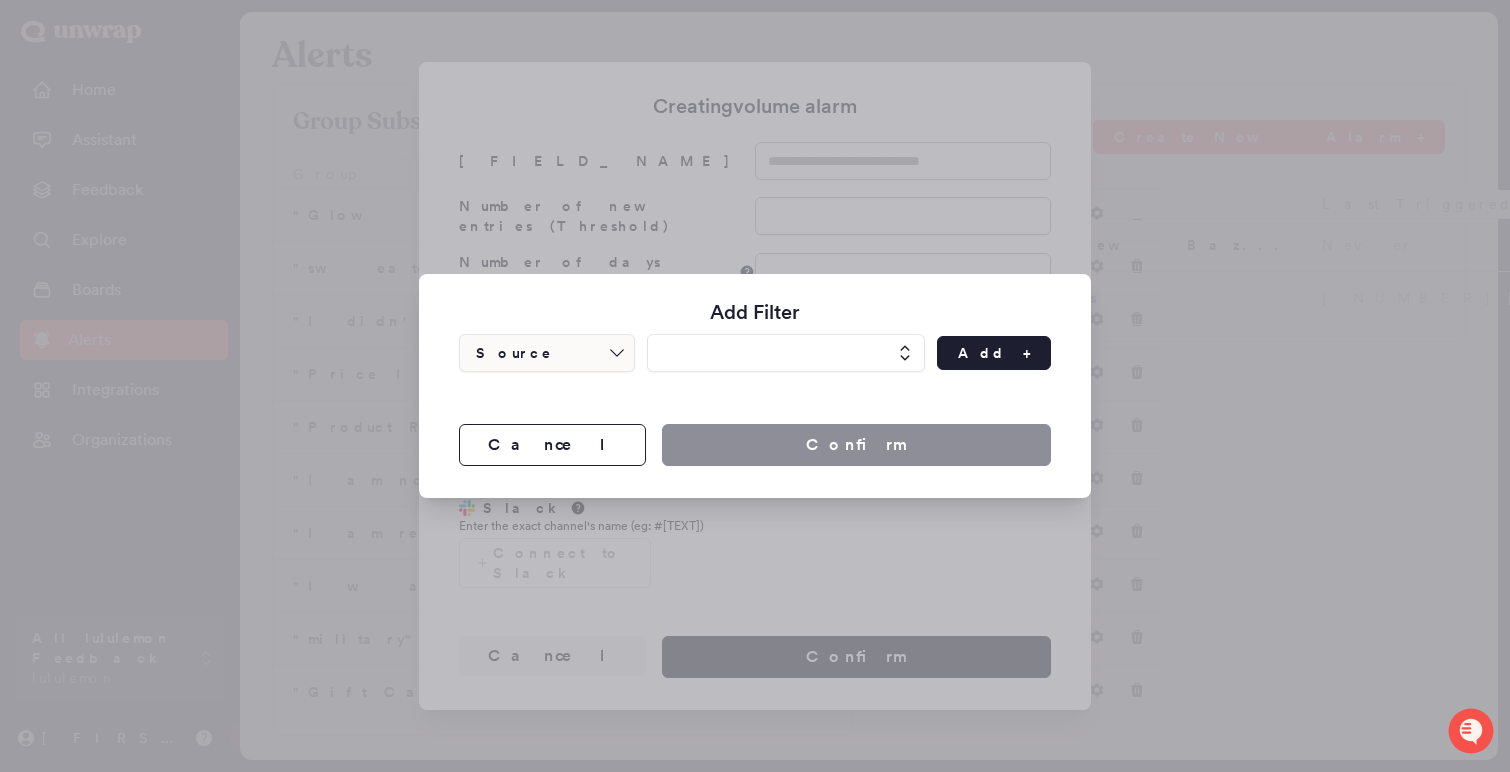 click 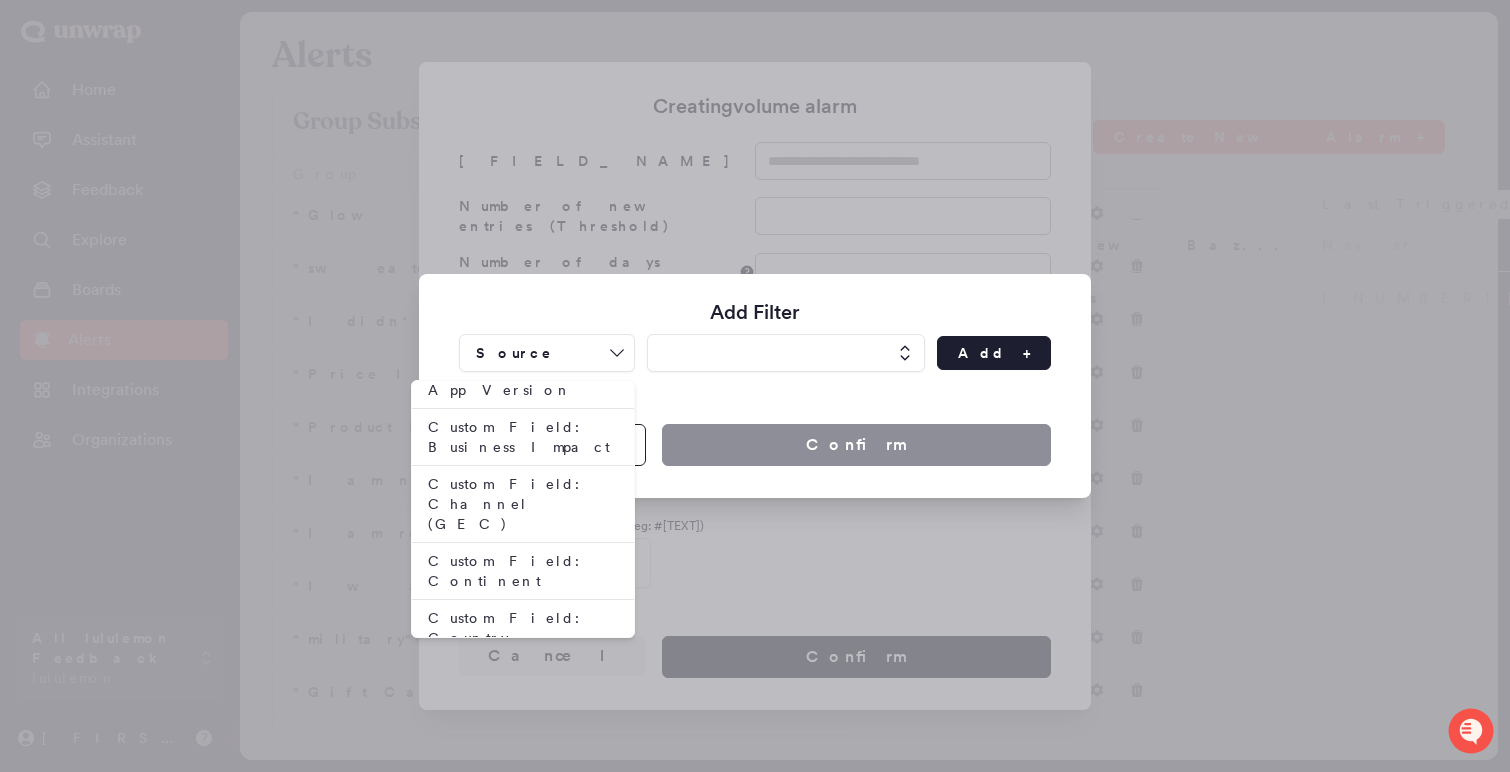 scroll, scrollTop: 361, scrollLeft: 0, axis: vertical 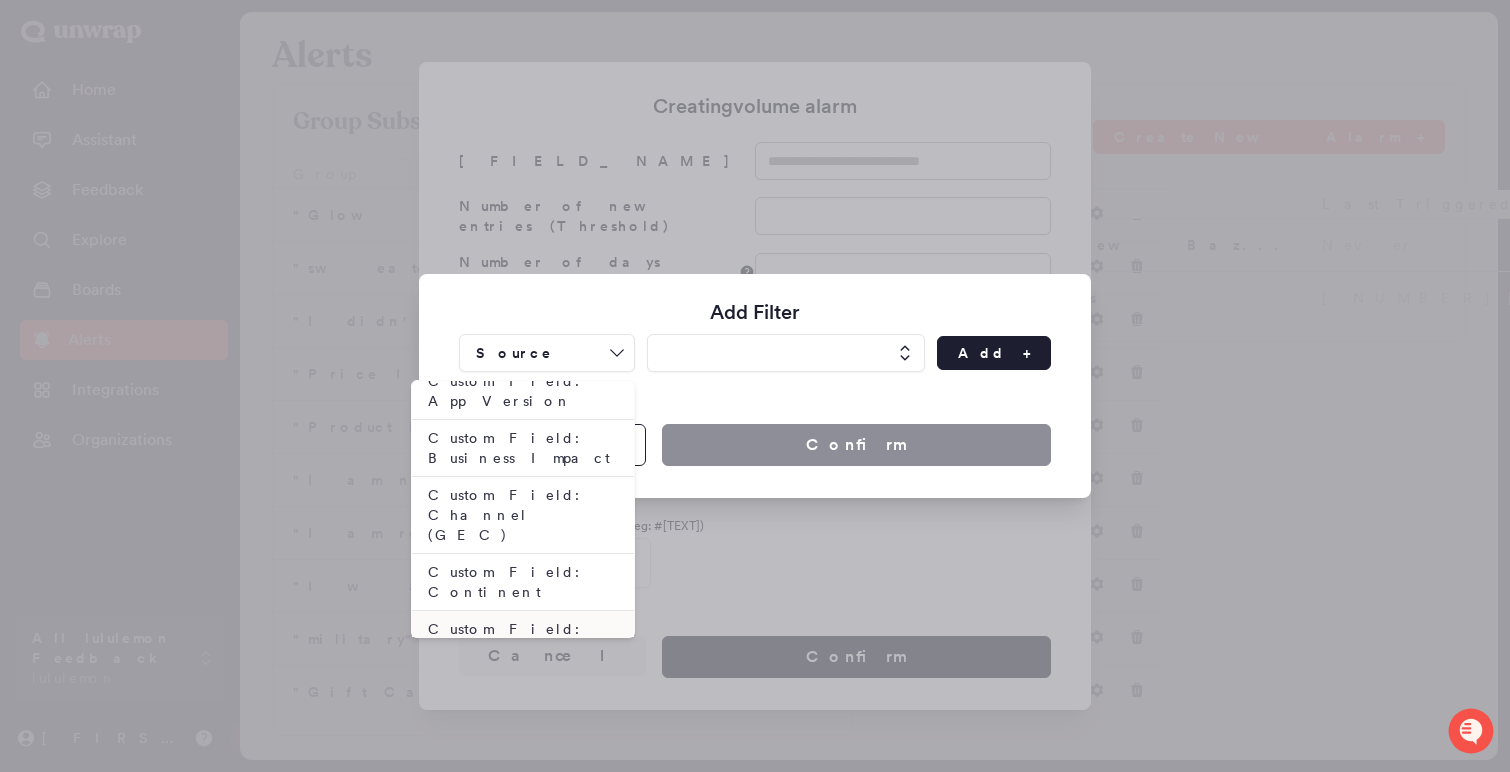 click on "Custom Field: Country" at bounding box center (523, 639) 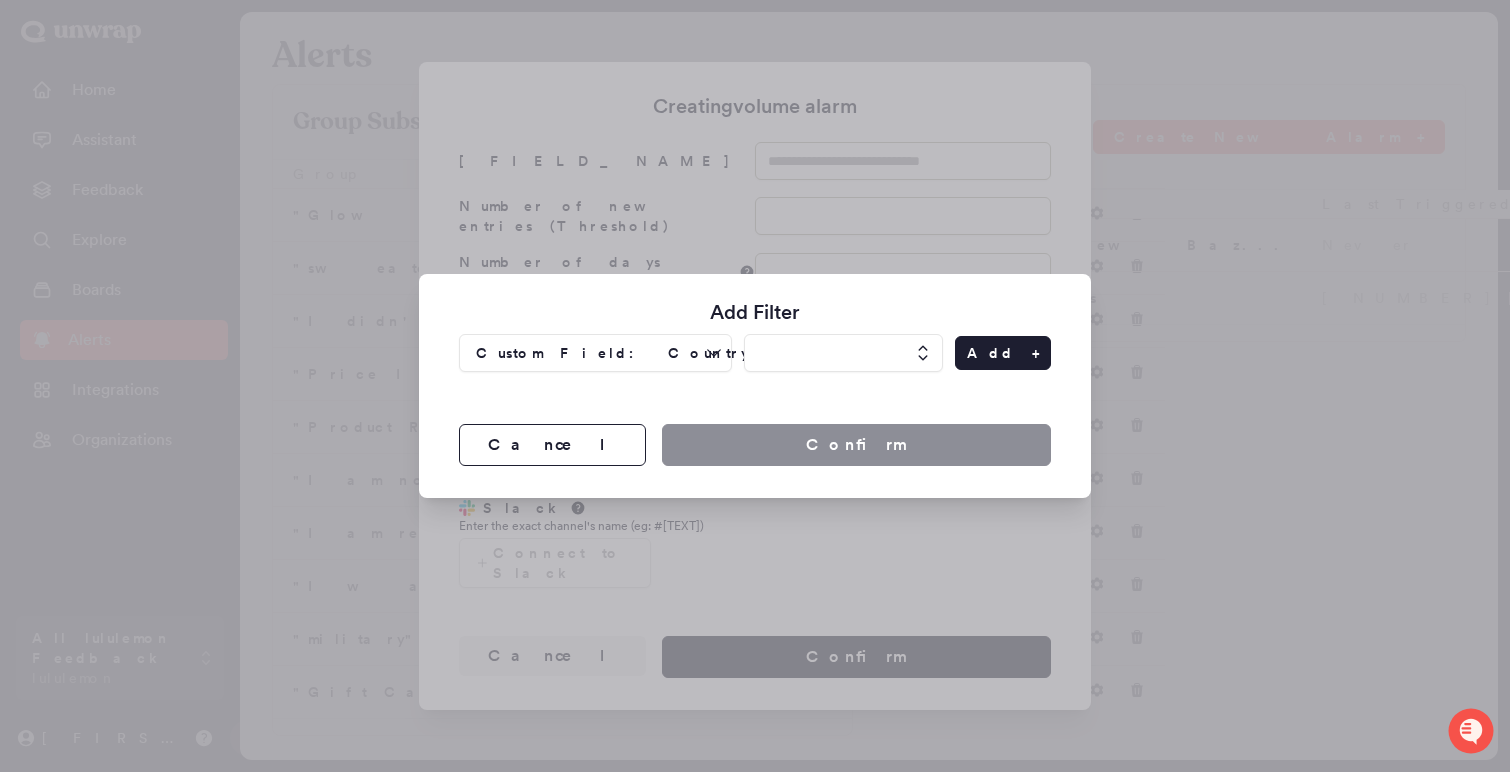 click at bounding box center [843, 353] 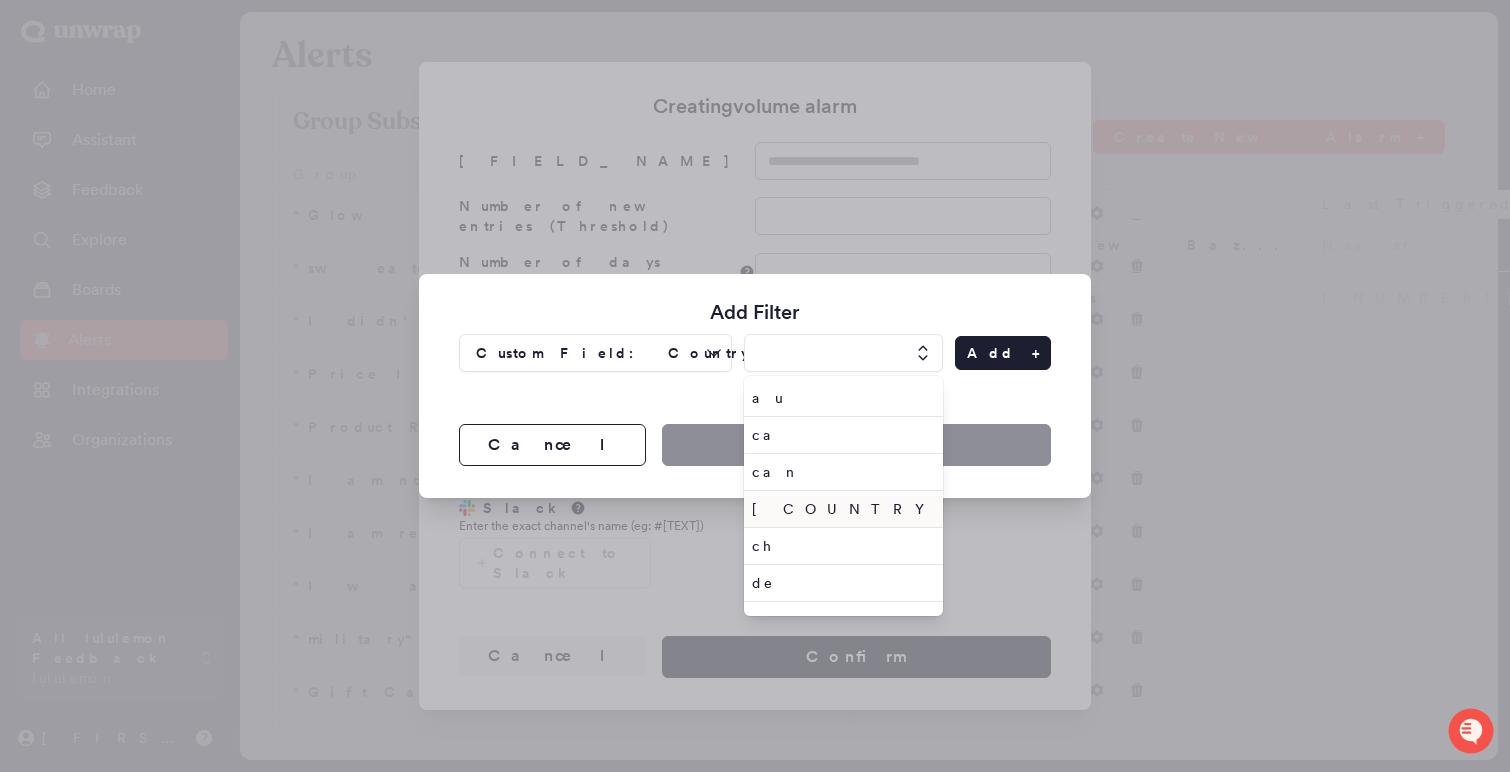 click on "[COUNTRY]" at bounding box center [839, 509] 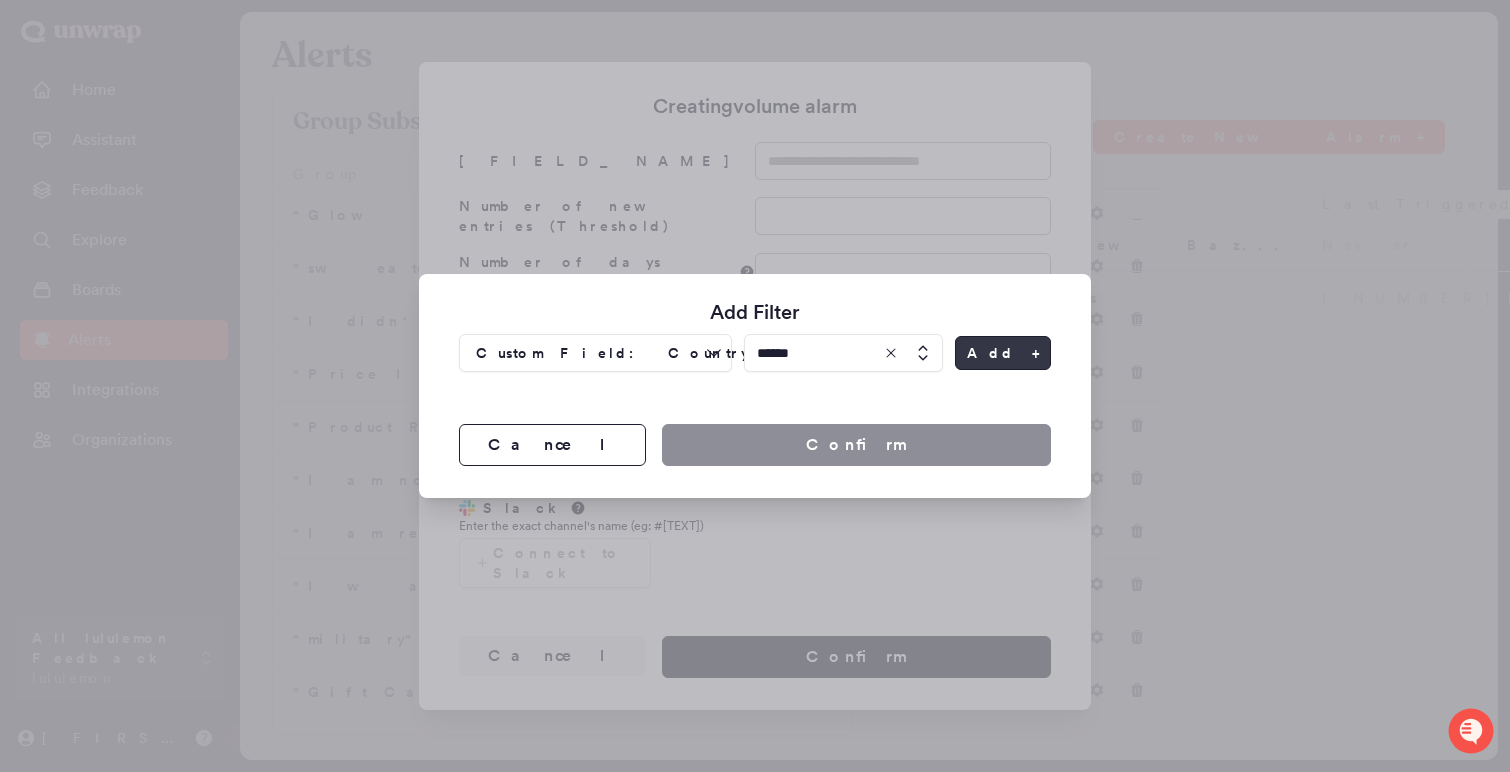 click on "Add +" at bounding box center (1003, 353) 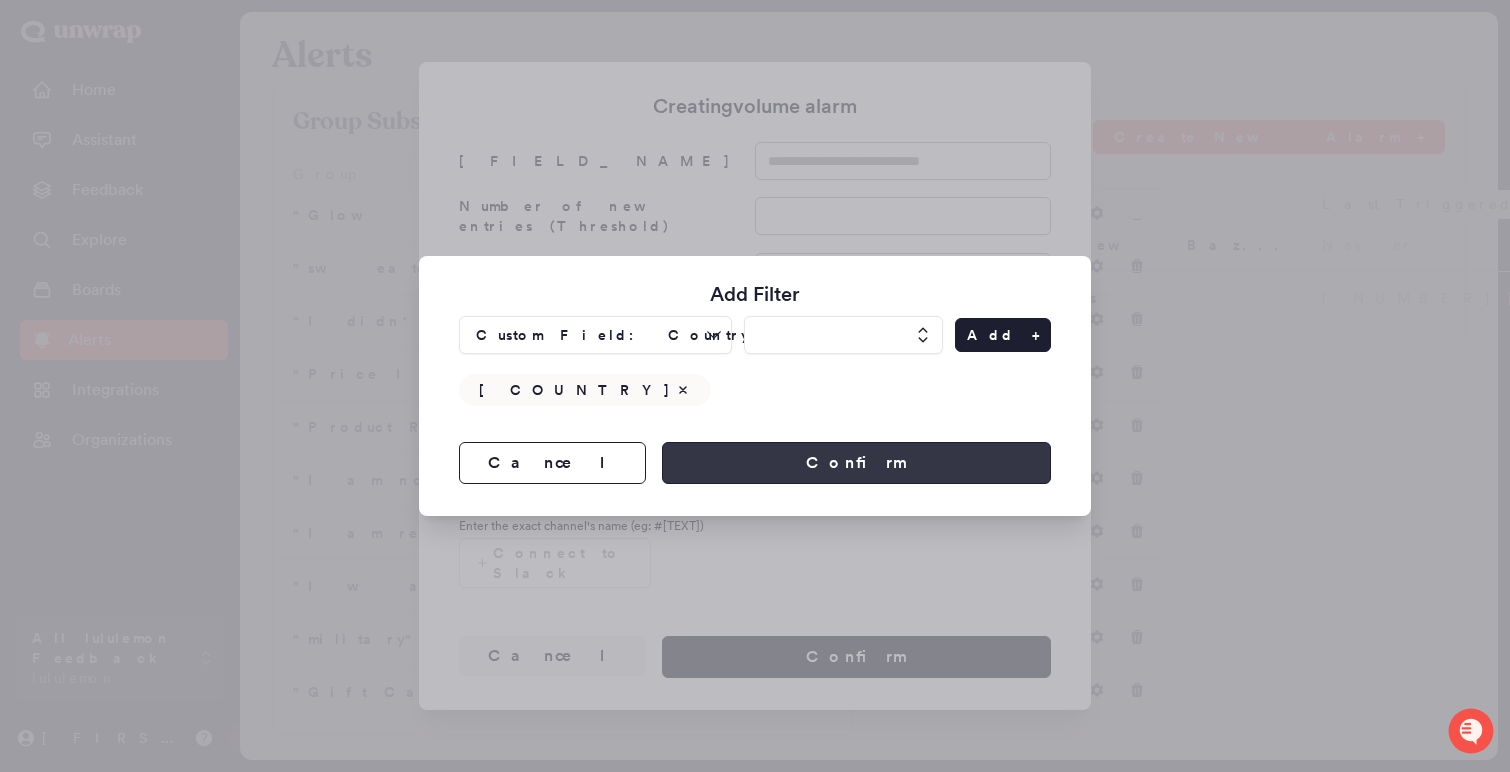 click on "Confirm" at bounding box center [856, 463] 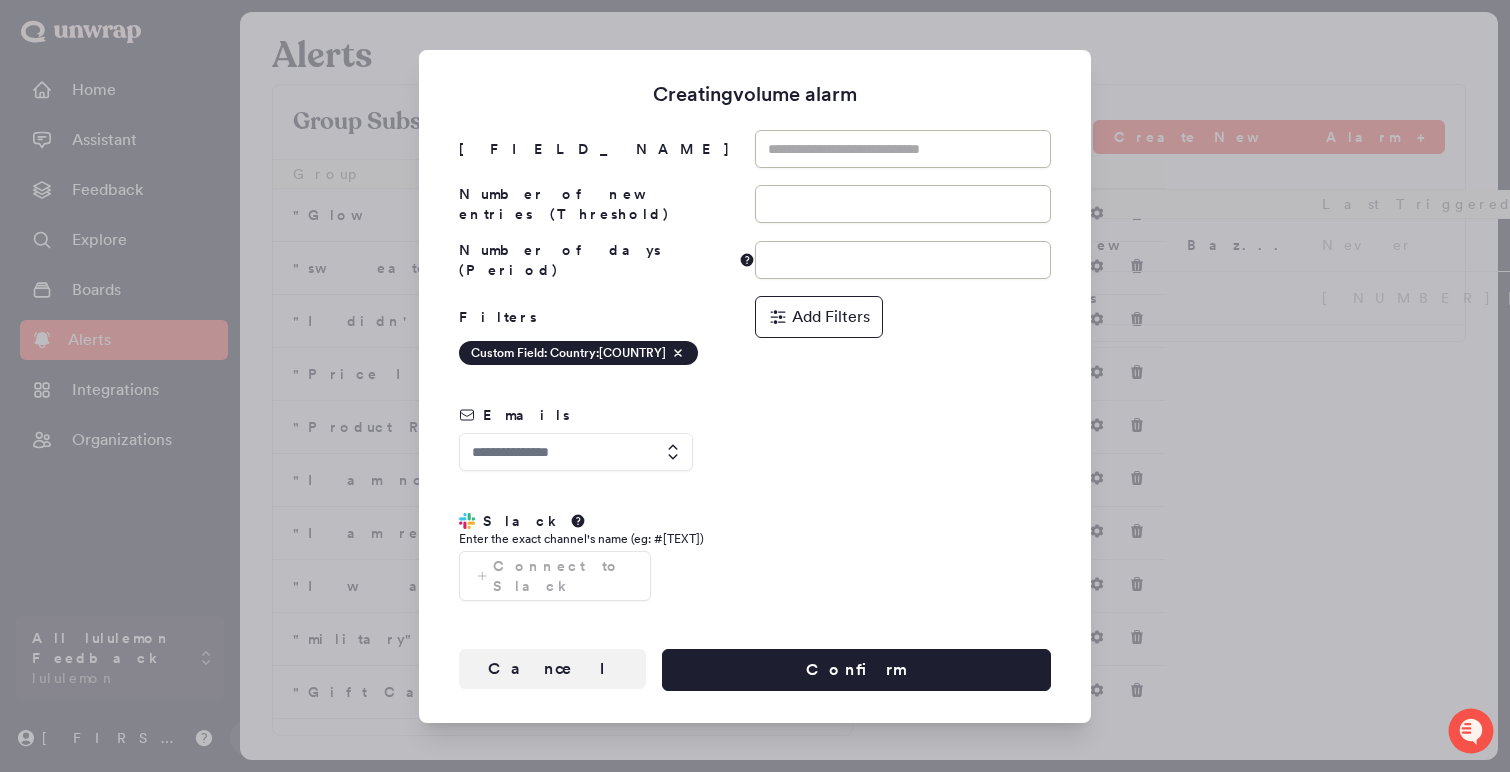 click at bounding box center (576, 452) 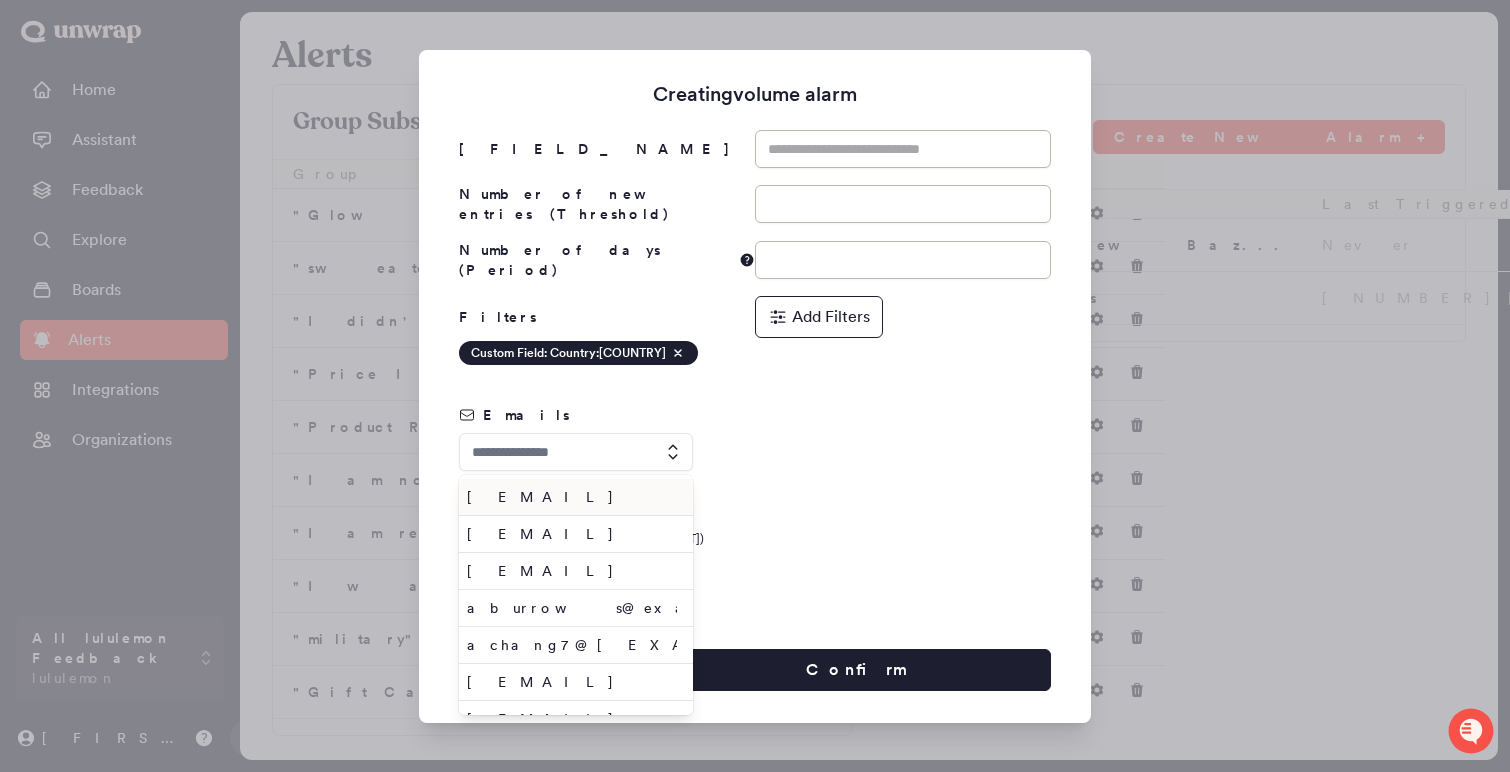click on "aafrah@[EXAMPLE.COM] aasokumar@[EXAMPLE.COM] abhatia6@[EXAMPLE.COM] aburrows@[EXAMPLE.COM] achang7@[EXAMPLE.COM] achristesen@[EXAMPLE.COM] afoudimov@[EXAMPLE.COM] ahegoburu@[EXAMPLE.COM] ahutchins@[EXAMPLE.COM] akhuu@[EXAMPLE.COM] amallett@[EXAMPLE.COM] anakhleh@[EXAMPLE.COM] apetrescu@[EXAMPLE.COM] arajagopal@[EXAMPLE.COM] asalter@[EXAMPLE.COM] ashishshetty@[EXAMPLE.COM] asmith@[EXAMPLE.COM] bbuhler@[EXAMPLE.COM] bburant@[EXAMPLE.COM] bhall2@[EXAMPLE.COM] bhaslam@[EXAMPLE.COM] bjha2@[EXAMPLE.COM] bkara@[EXAMPLE.COM] bkriesel@[EXAMPLE.COM] blakhani@[EXAMPLE.COM] bmassoll@[EXAMPLE.COM] brhodes@[EXAMPLE.COM]" at bounding box center (755, 452) 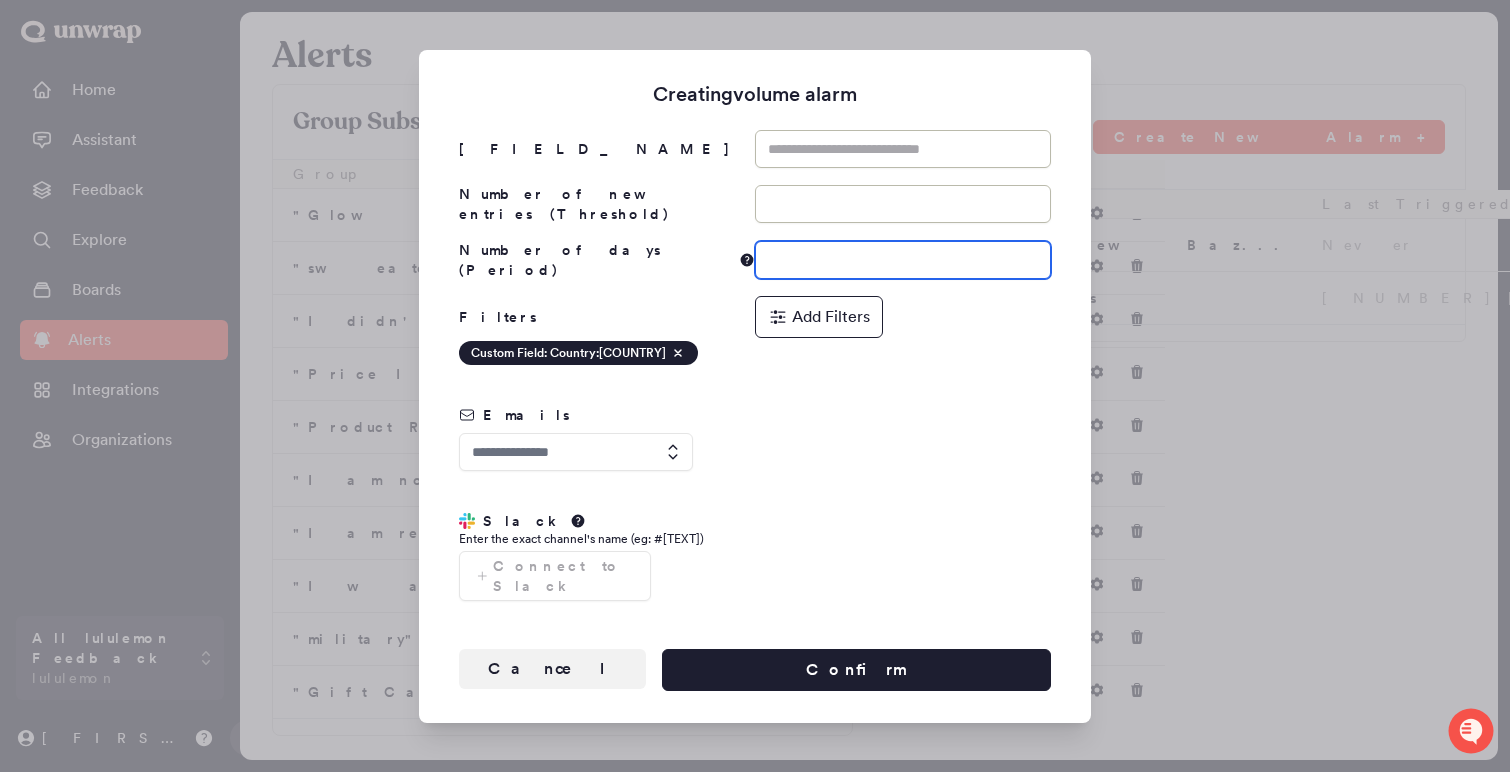 click at bounding box center (903, 260) 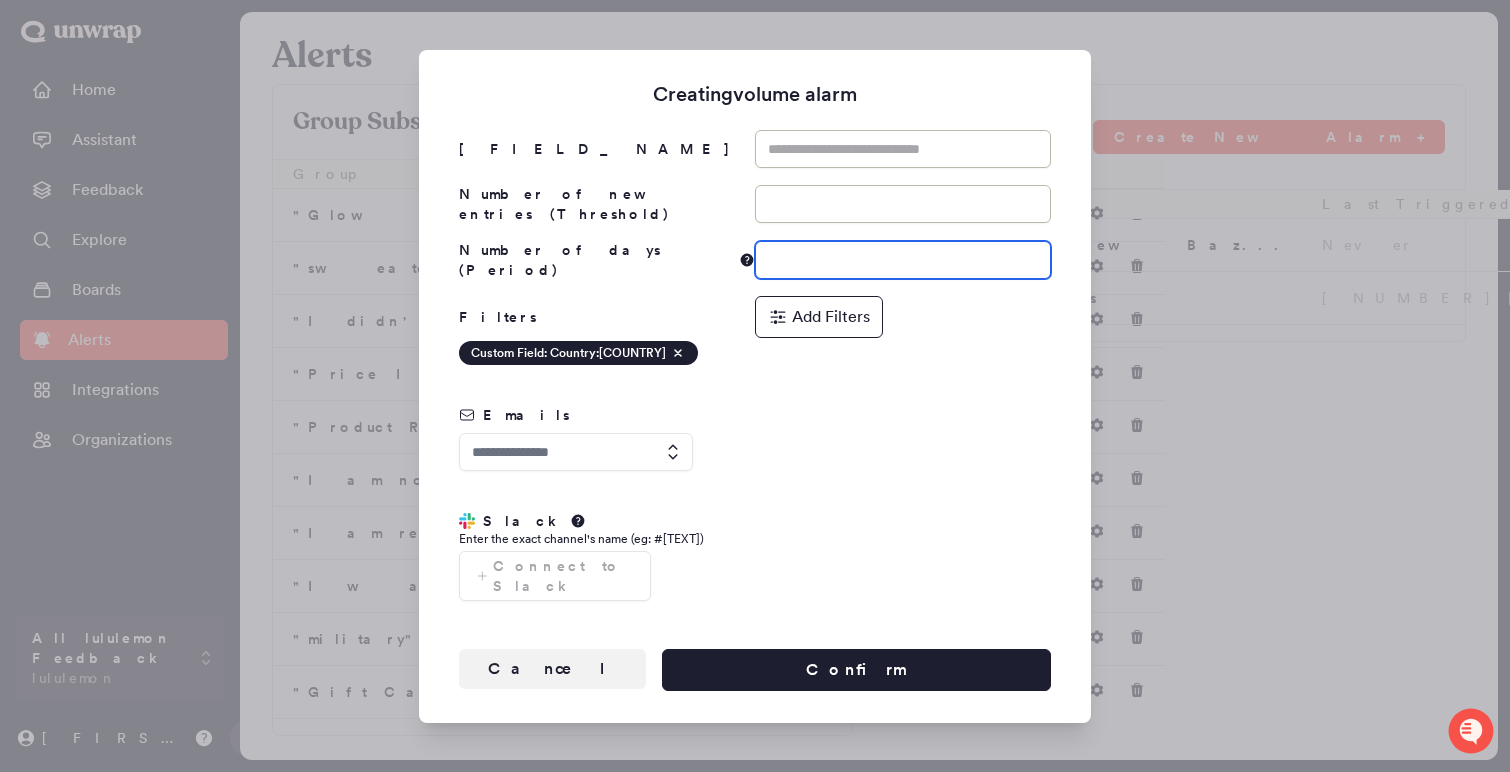 click on "*" at bounding box center [903, 260] 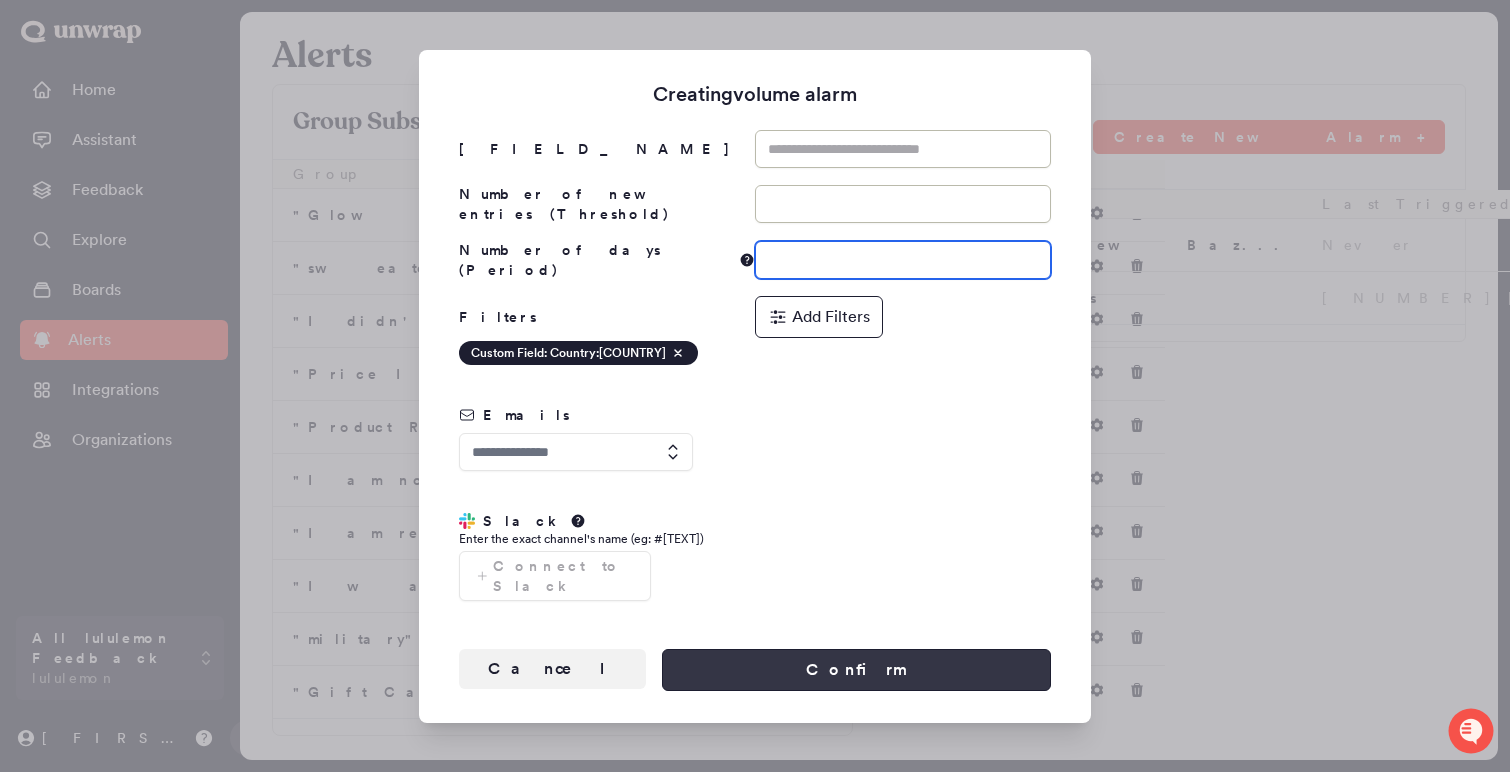 type 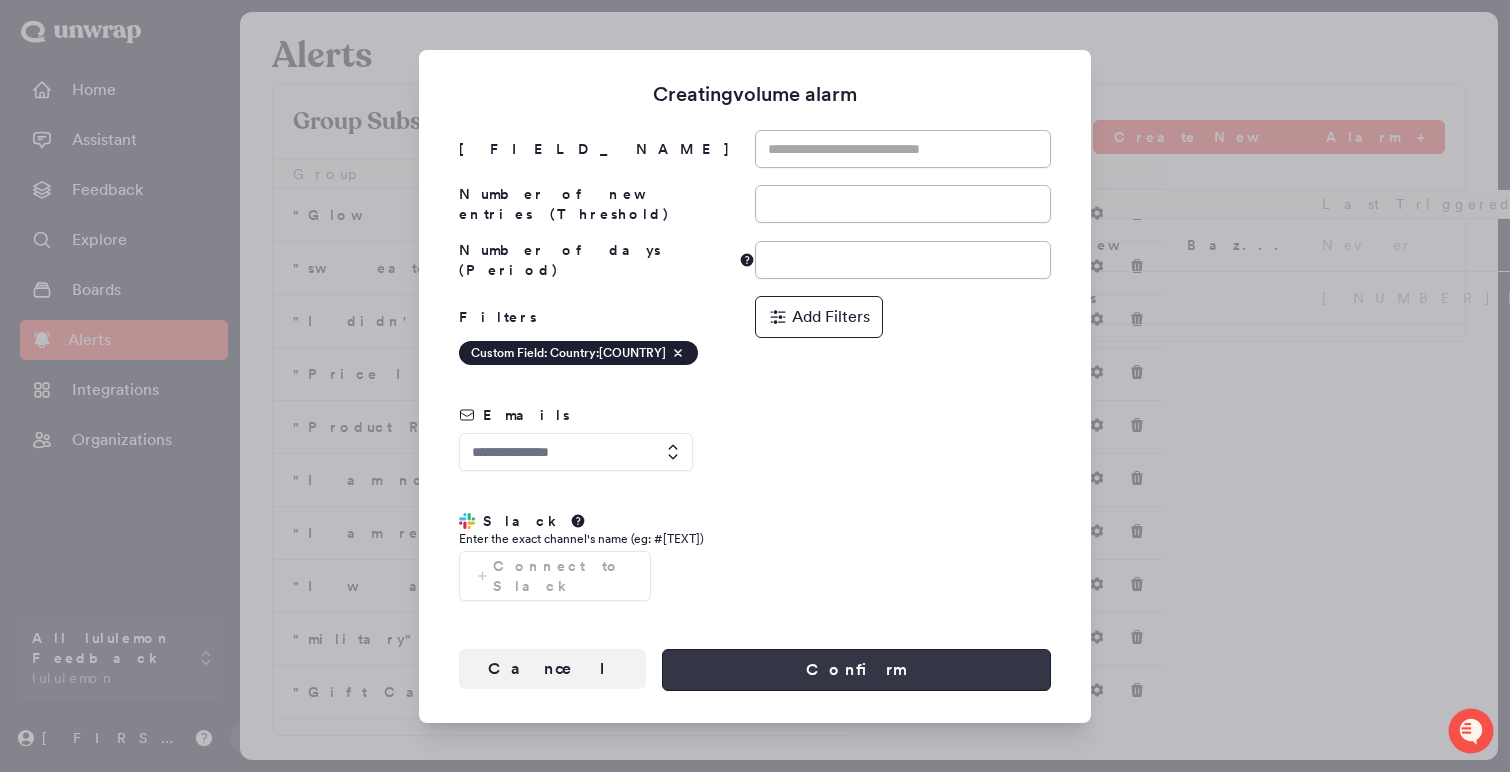 click on "Confirm" at bounding box center [856, 670] 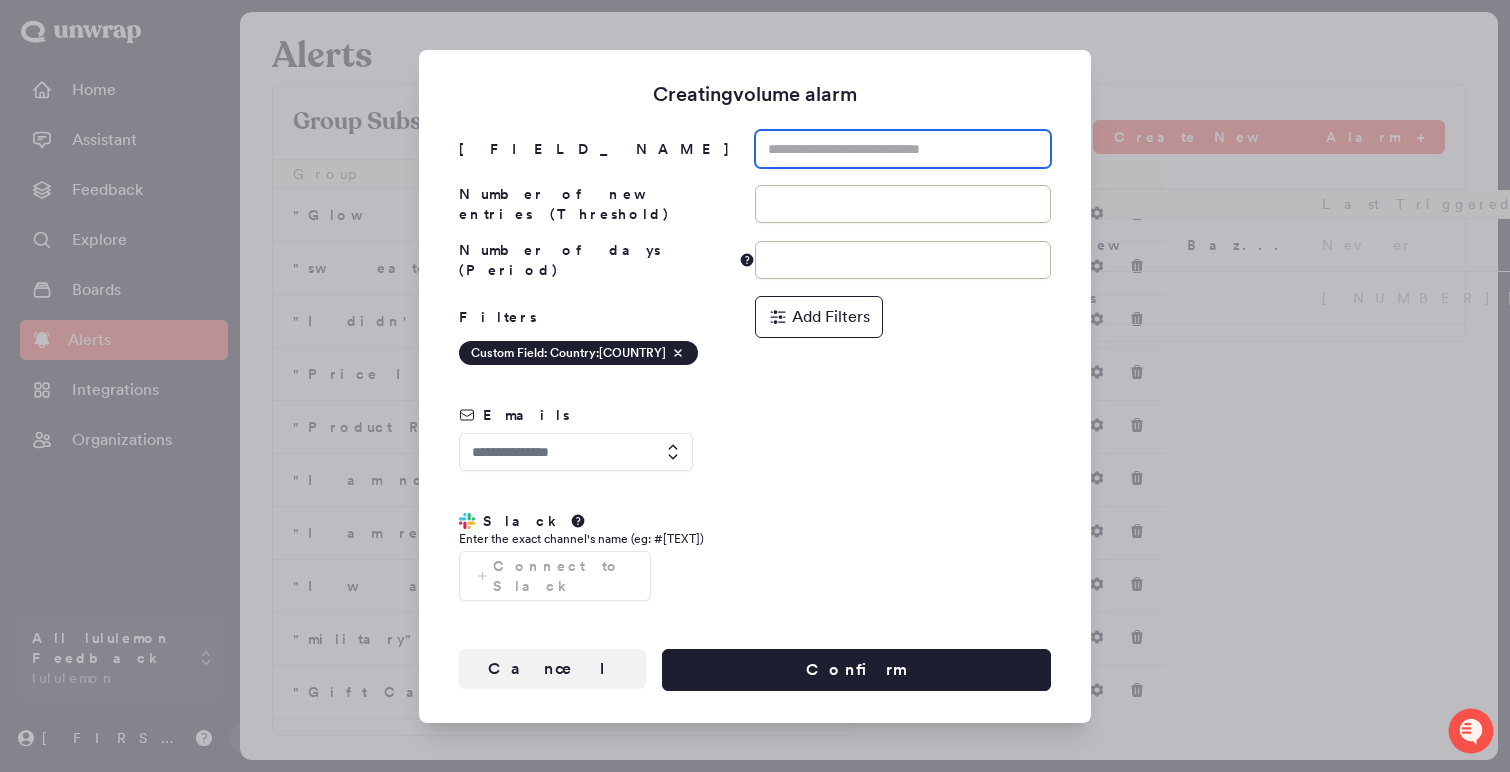 click at bounding box center [903, 149] 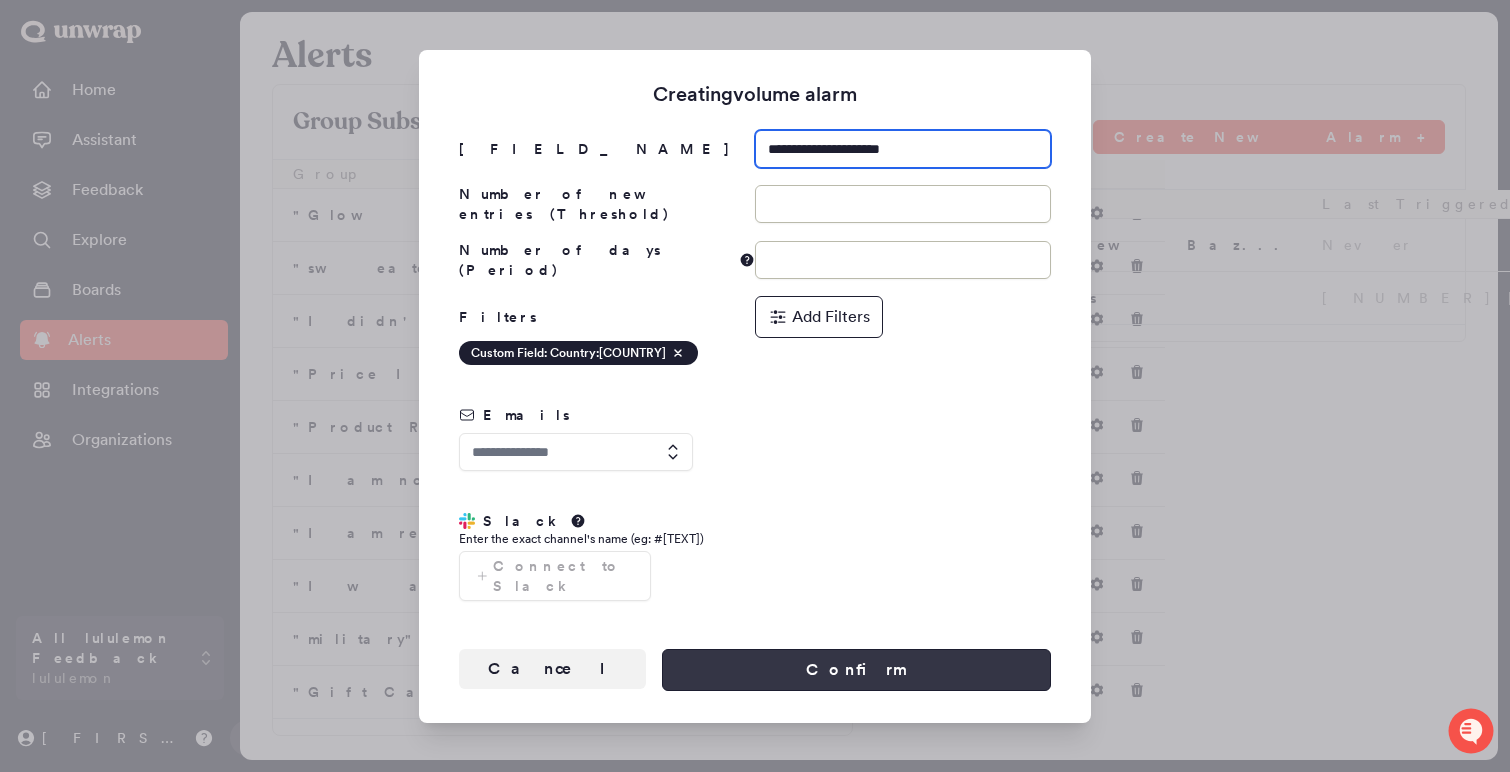 type on "**********" 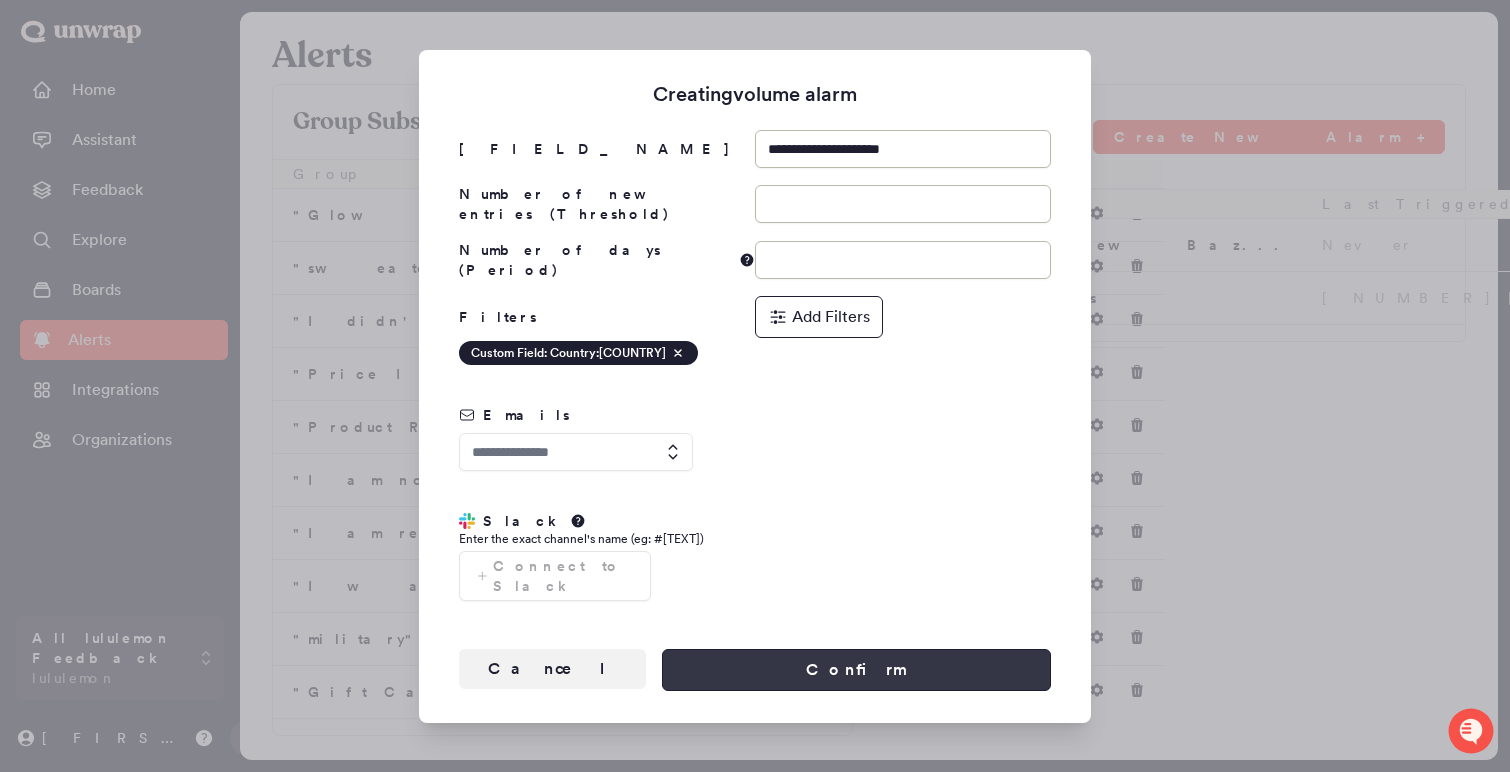 click on "Confirm" at bounding box center [856, 670] 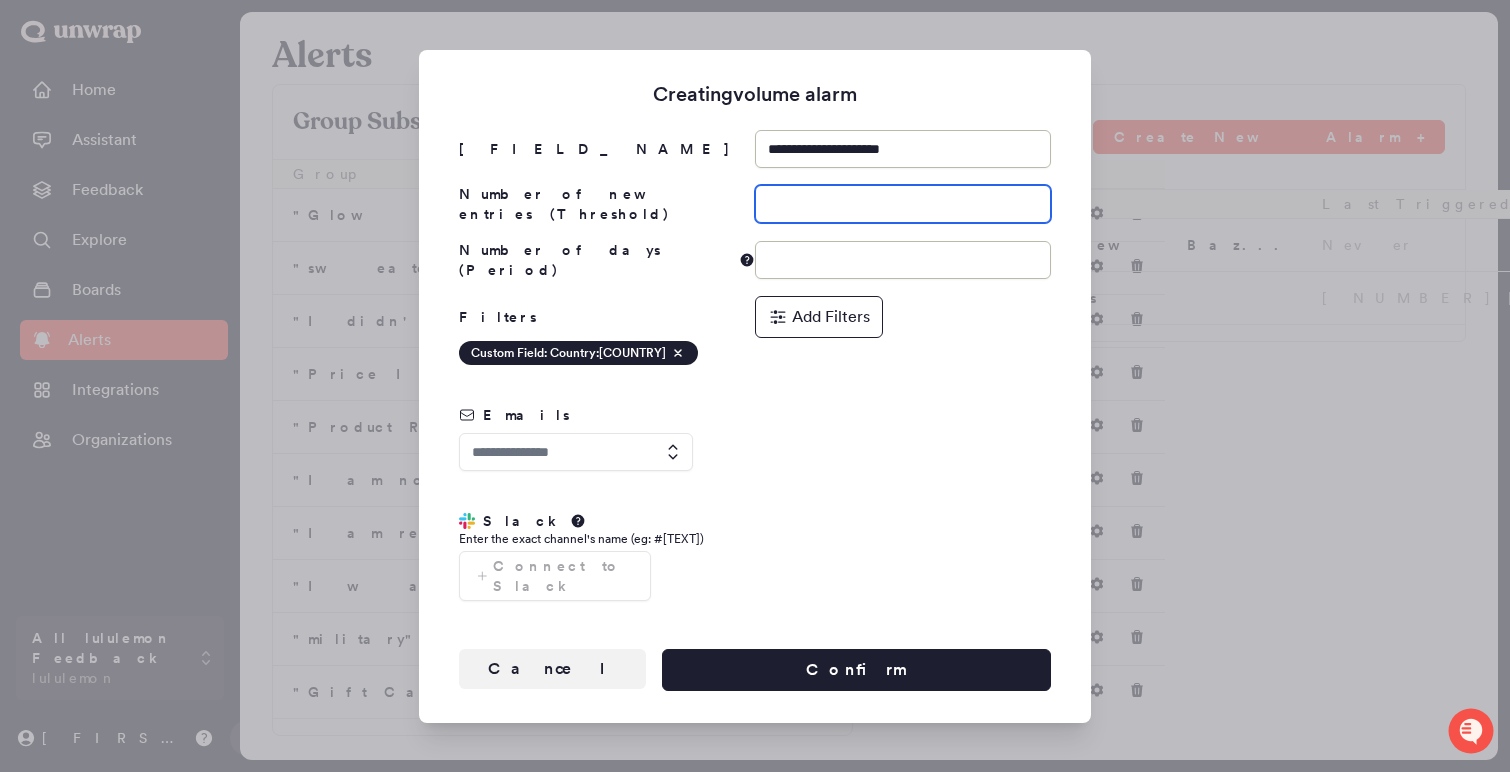 click at bounding box center (903, 204) 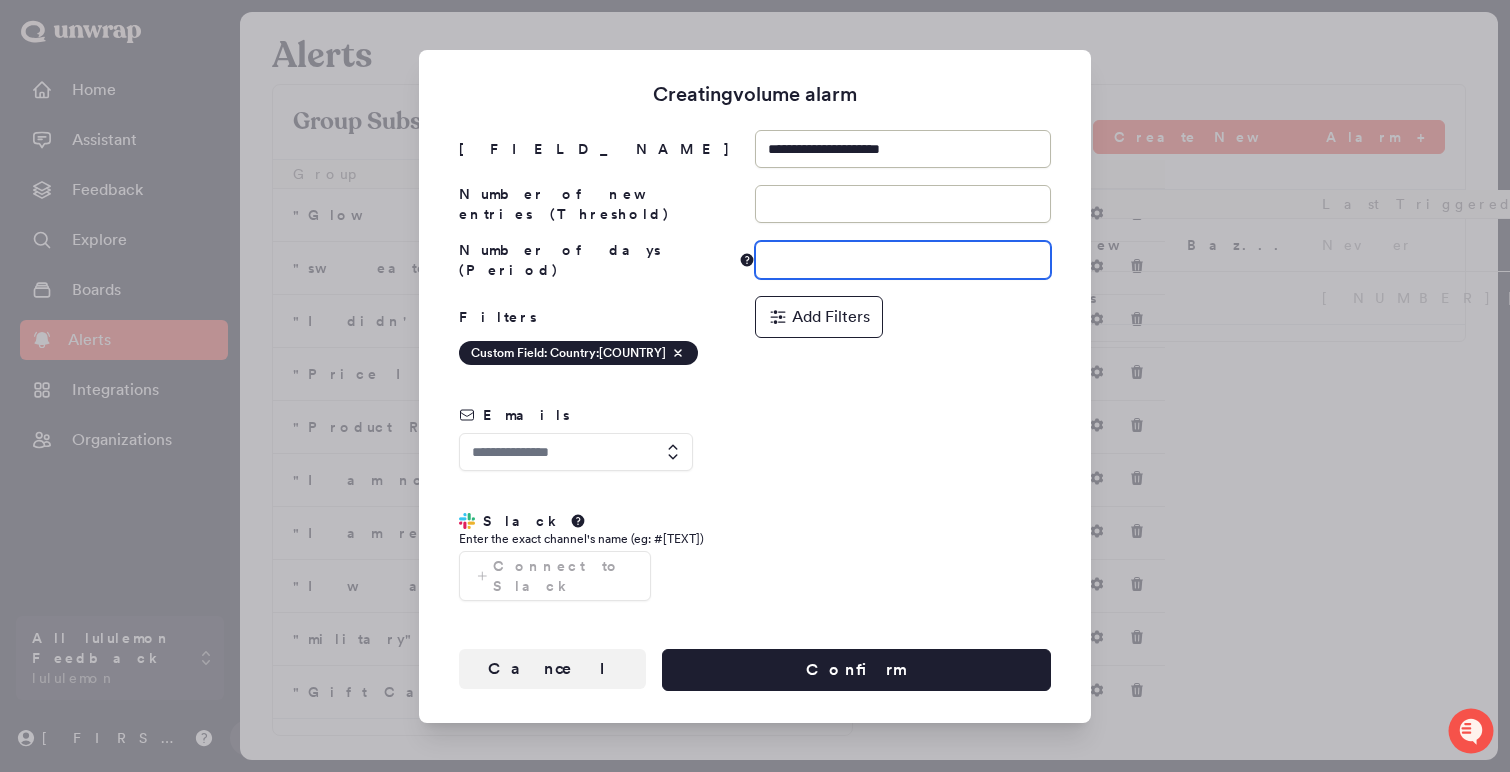 click at bounding box center [903, 260] 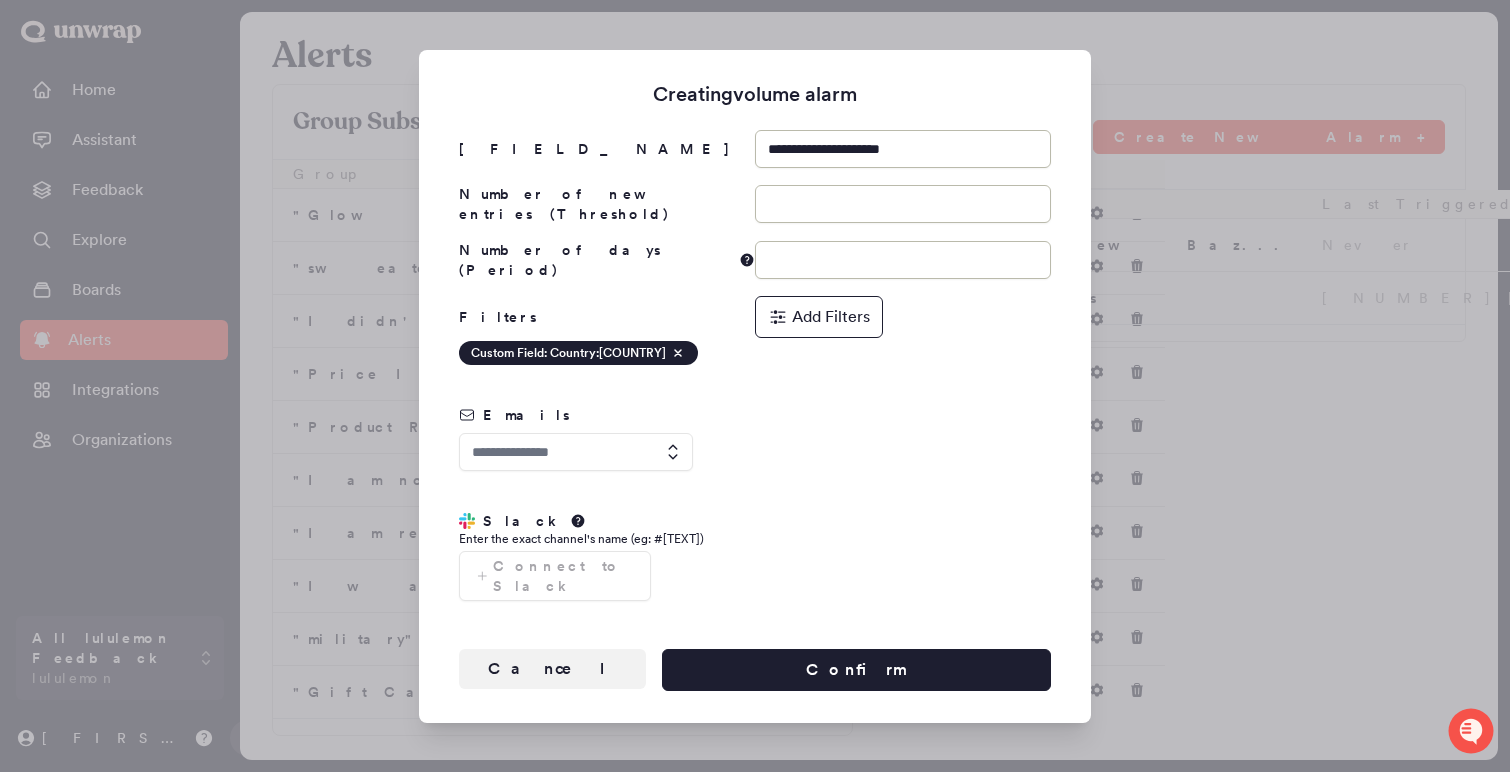 click on "Number of days (Period)" at bounding box center [595, 260] 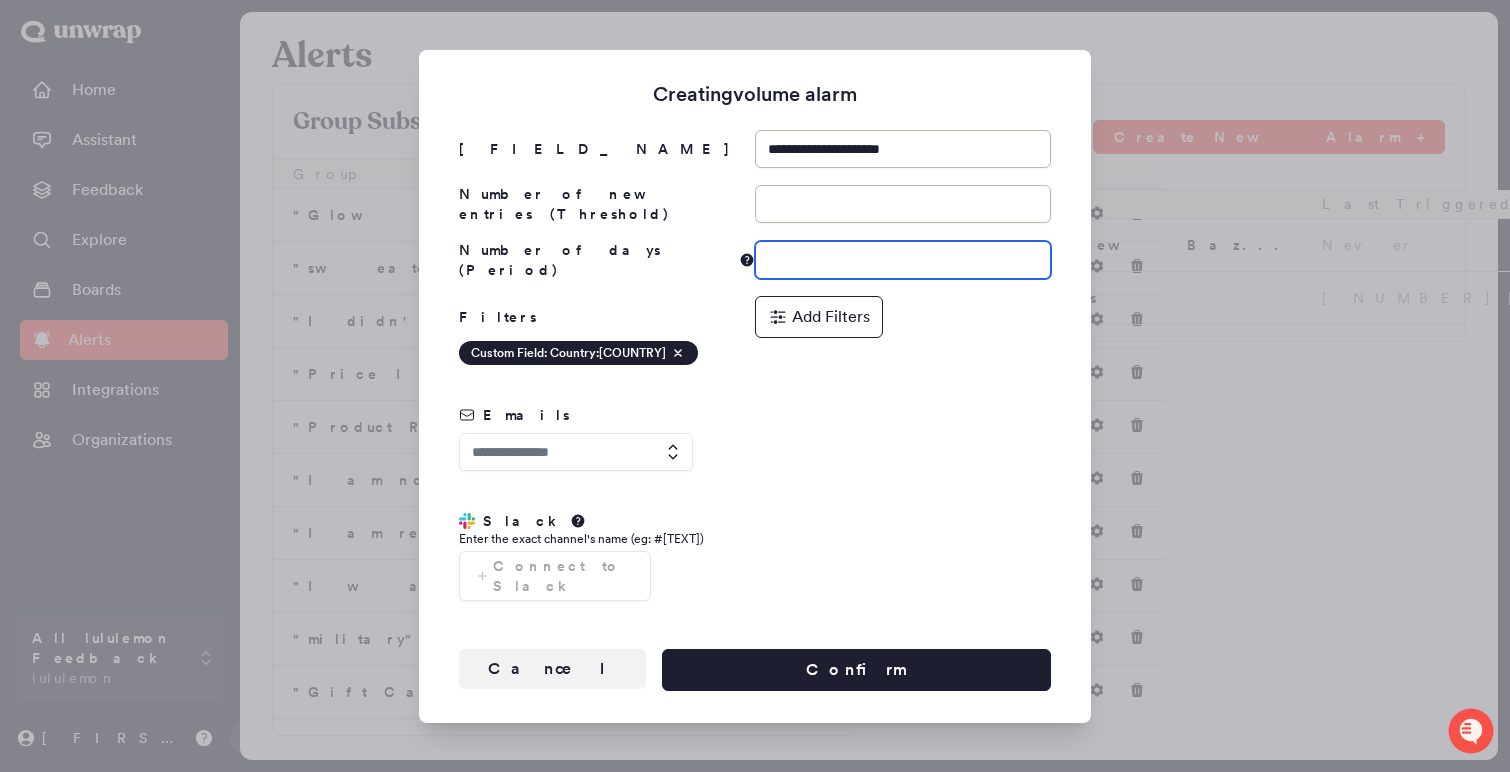 click at bounding box center (903, 260) 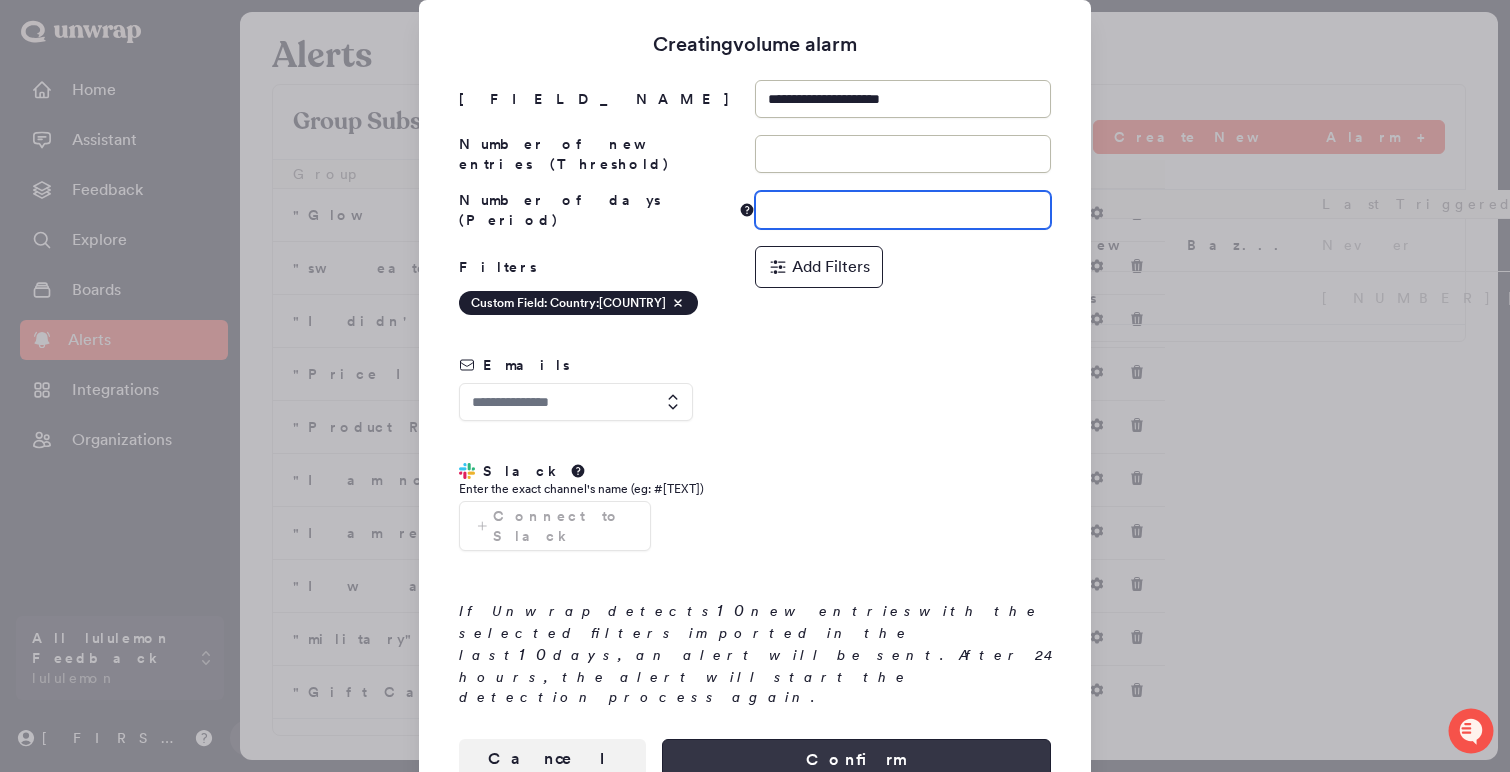 type on "**" 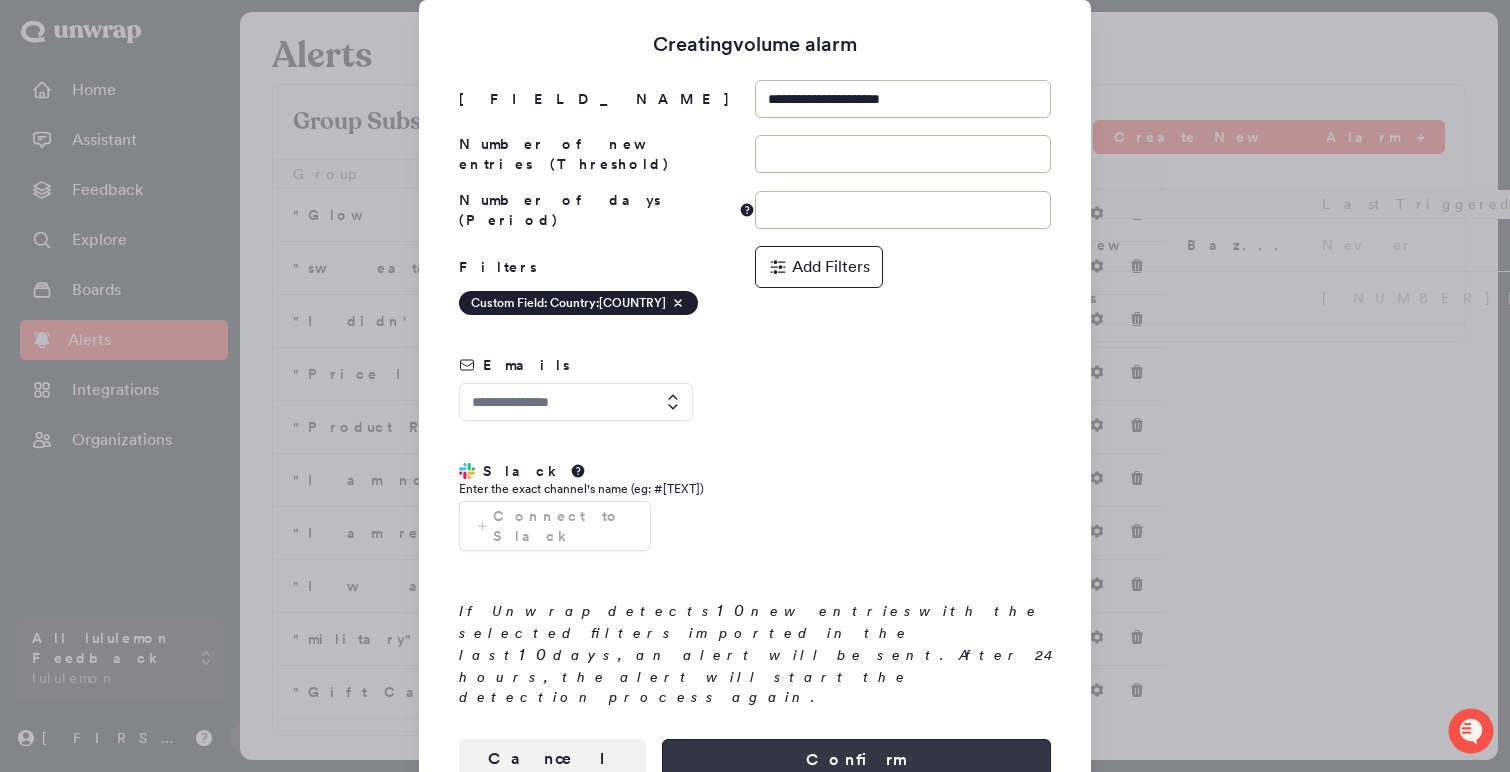 click on "Confirm" at bounding box center [856, 760] 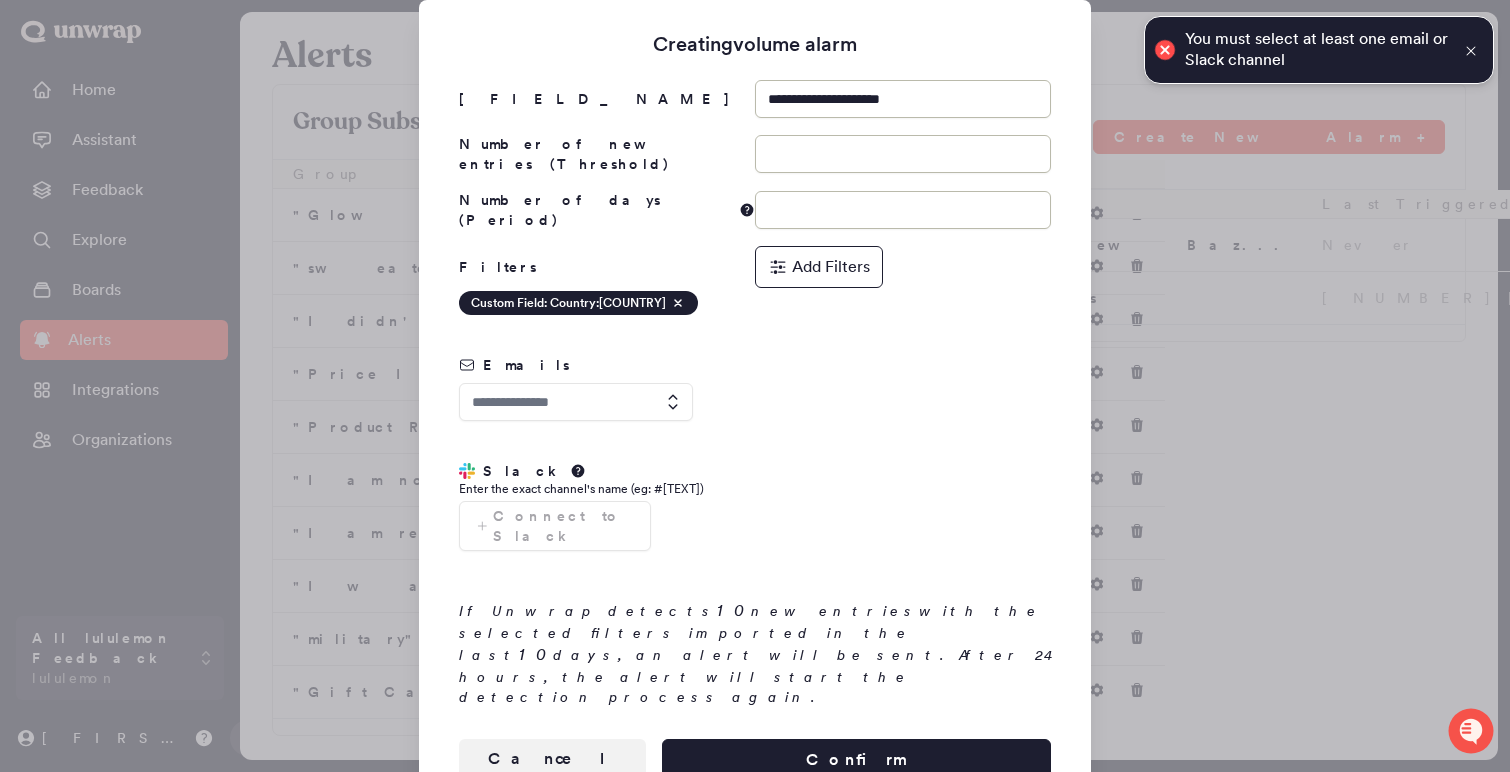 click at bounding box center (576, 402) 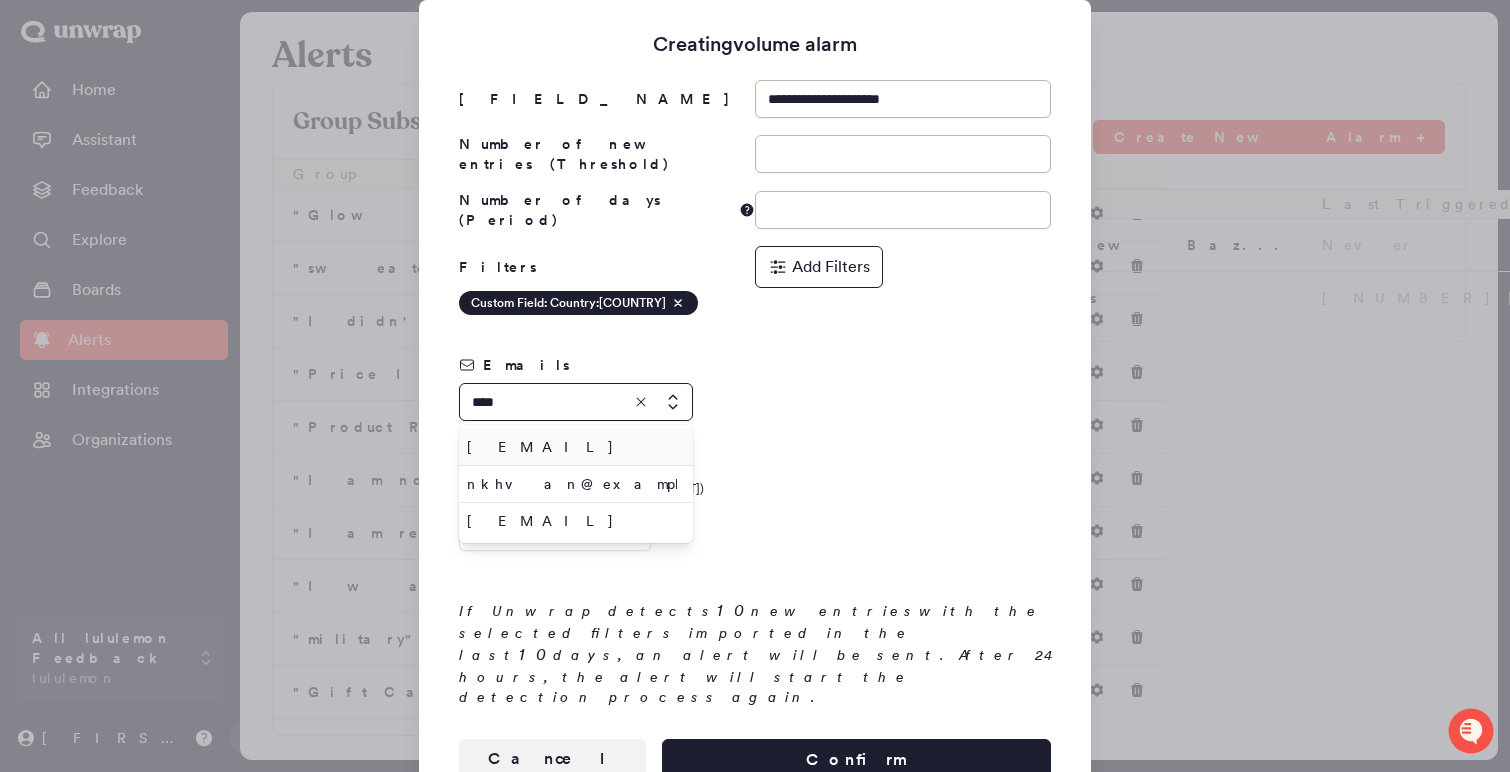 type on "****" 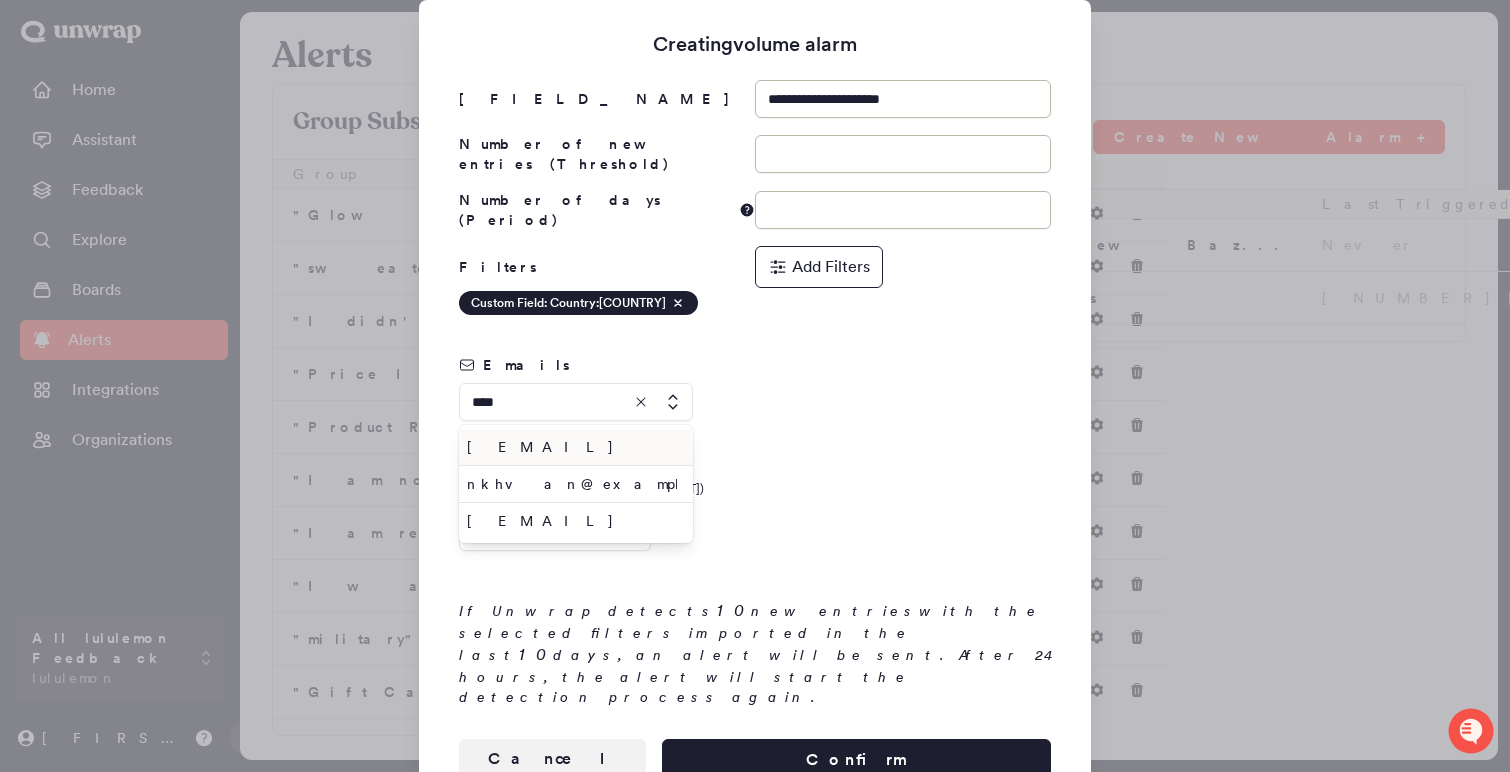 click on "[EMAIL]" at bounding box center [572, 447] 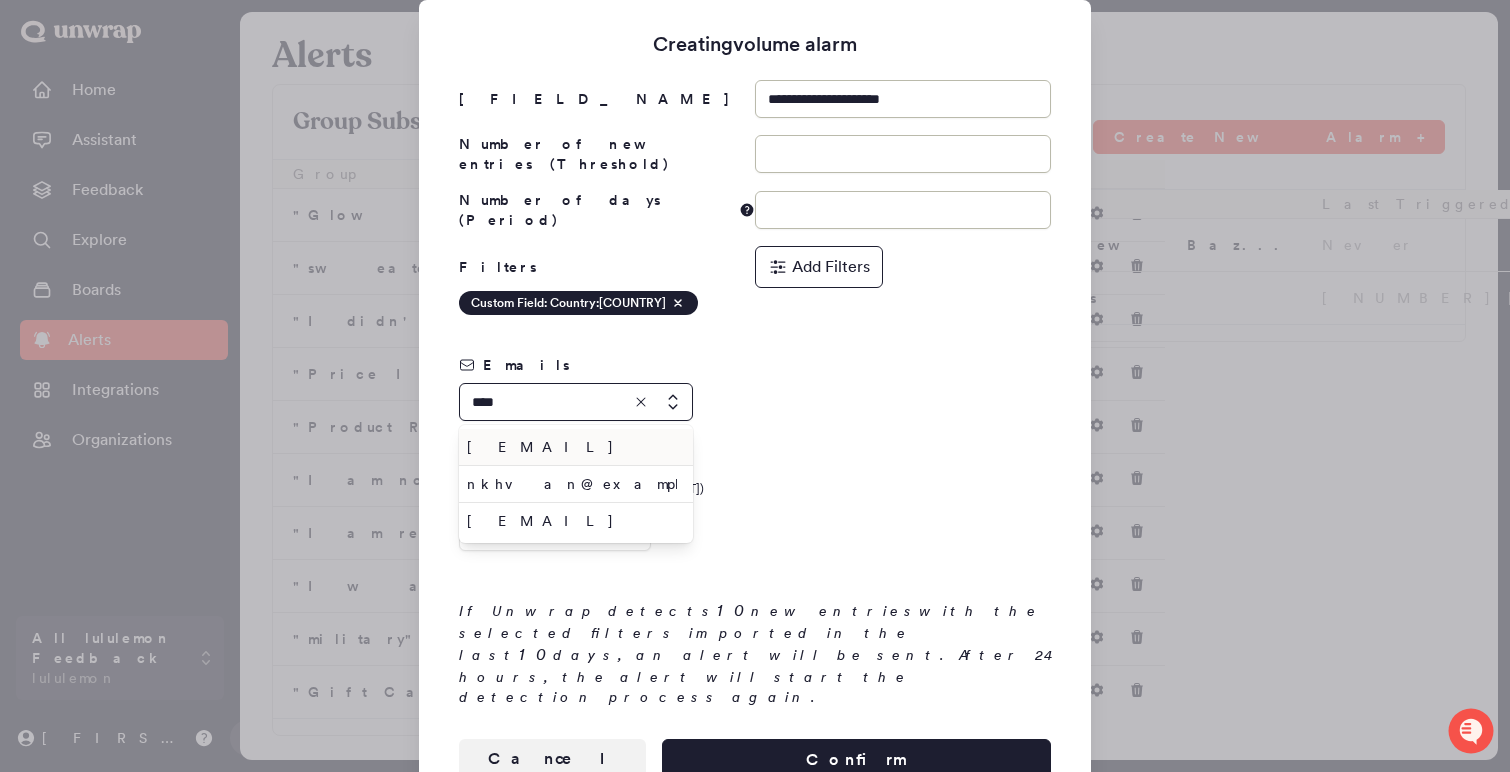 type 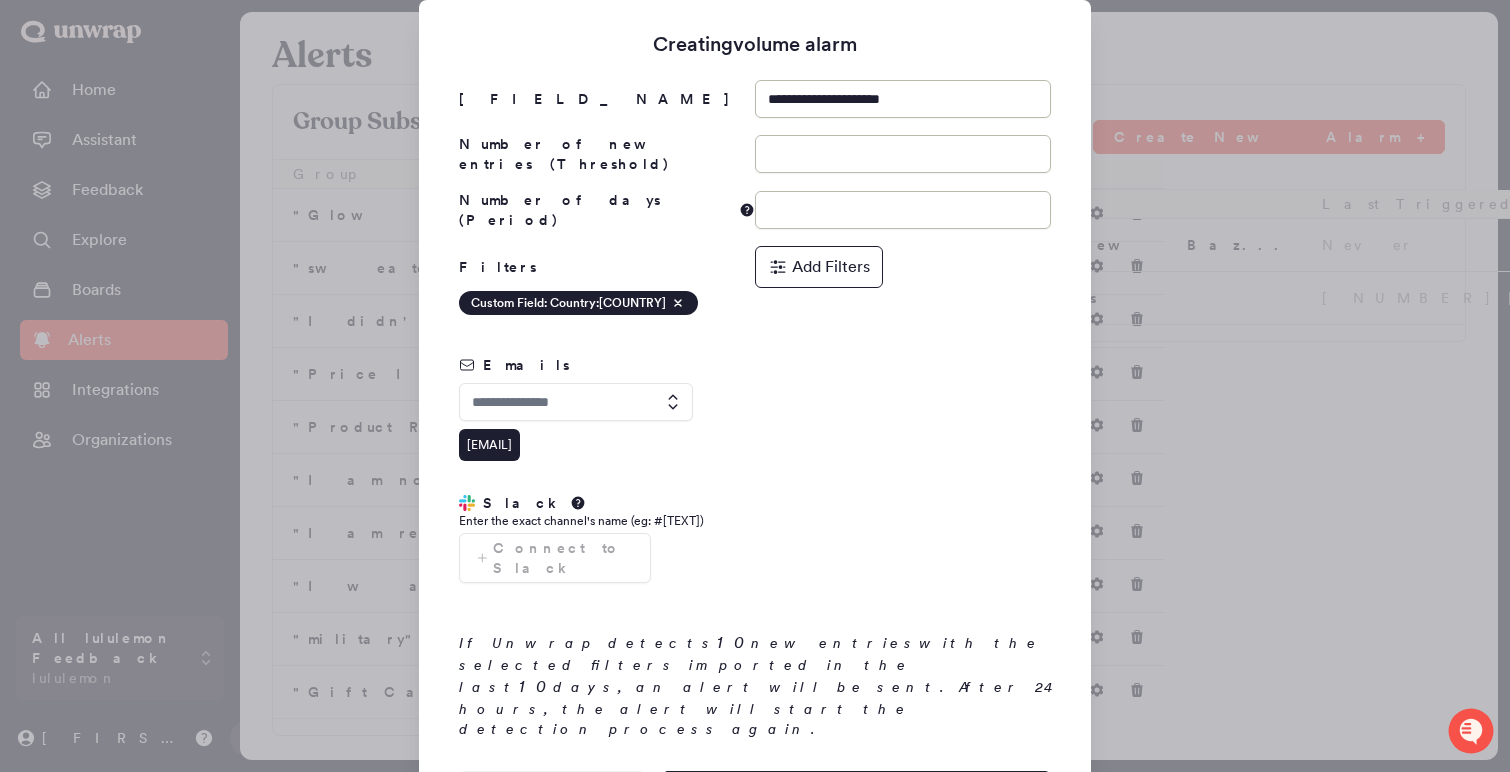 click on "Confirm" at bounding box center (856, 792) 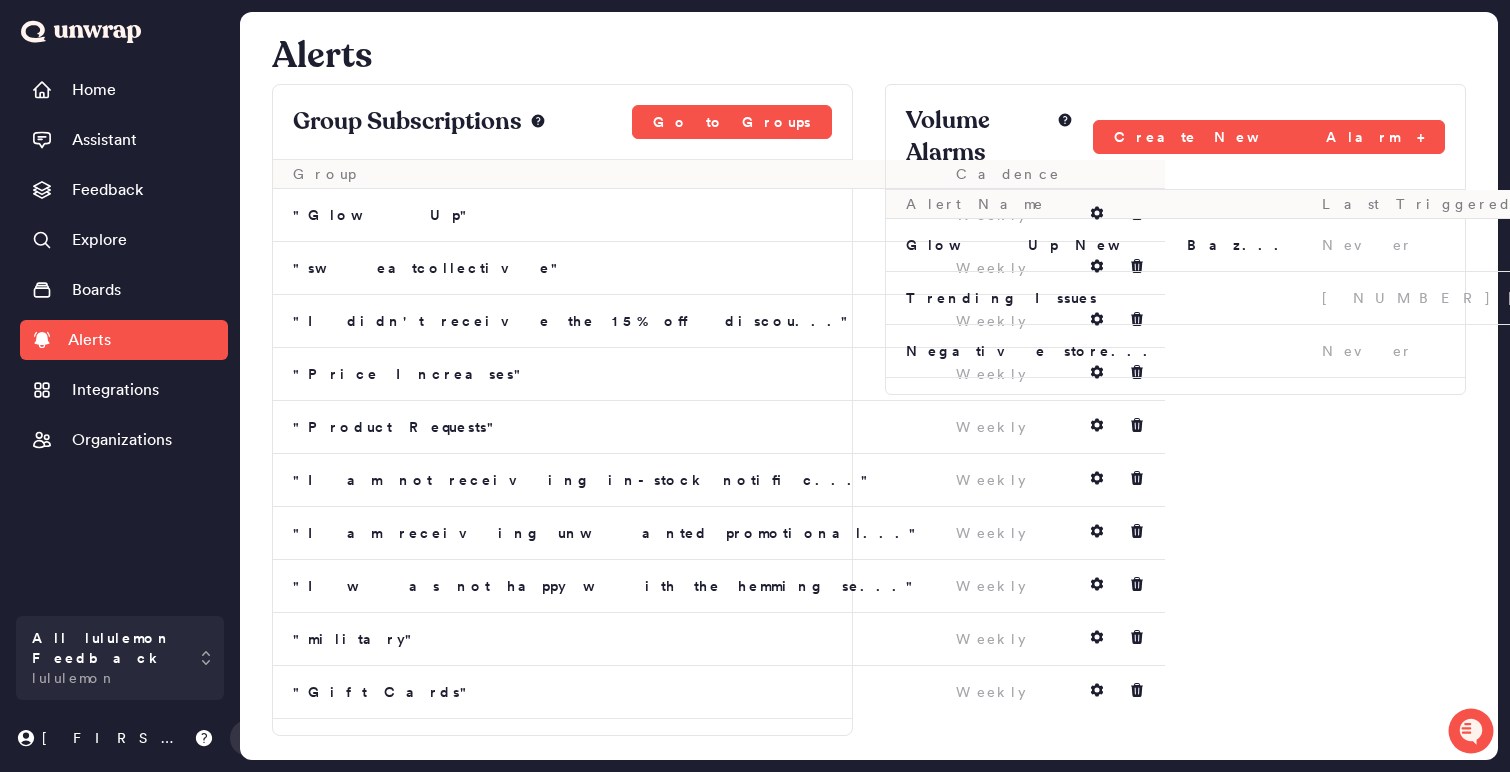 click 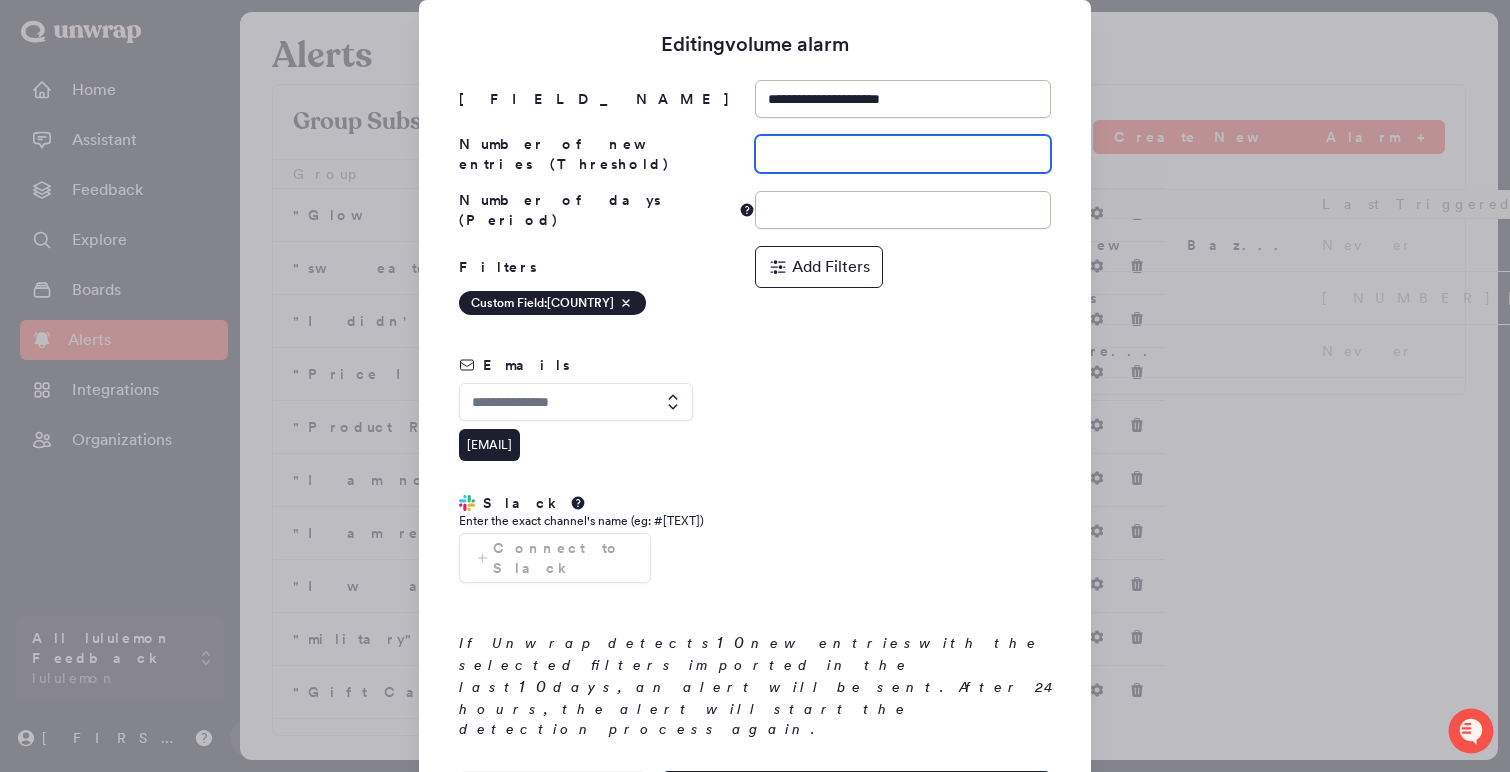 drag, startPoint x: 826, startPoint y: 155, endPoint x: 641, endPoint y: 141, distance: 185.52898 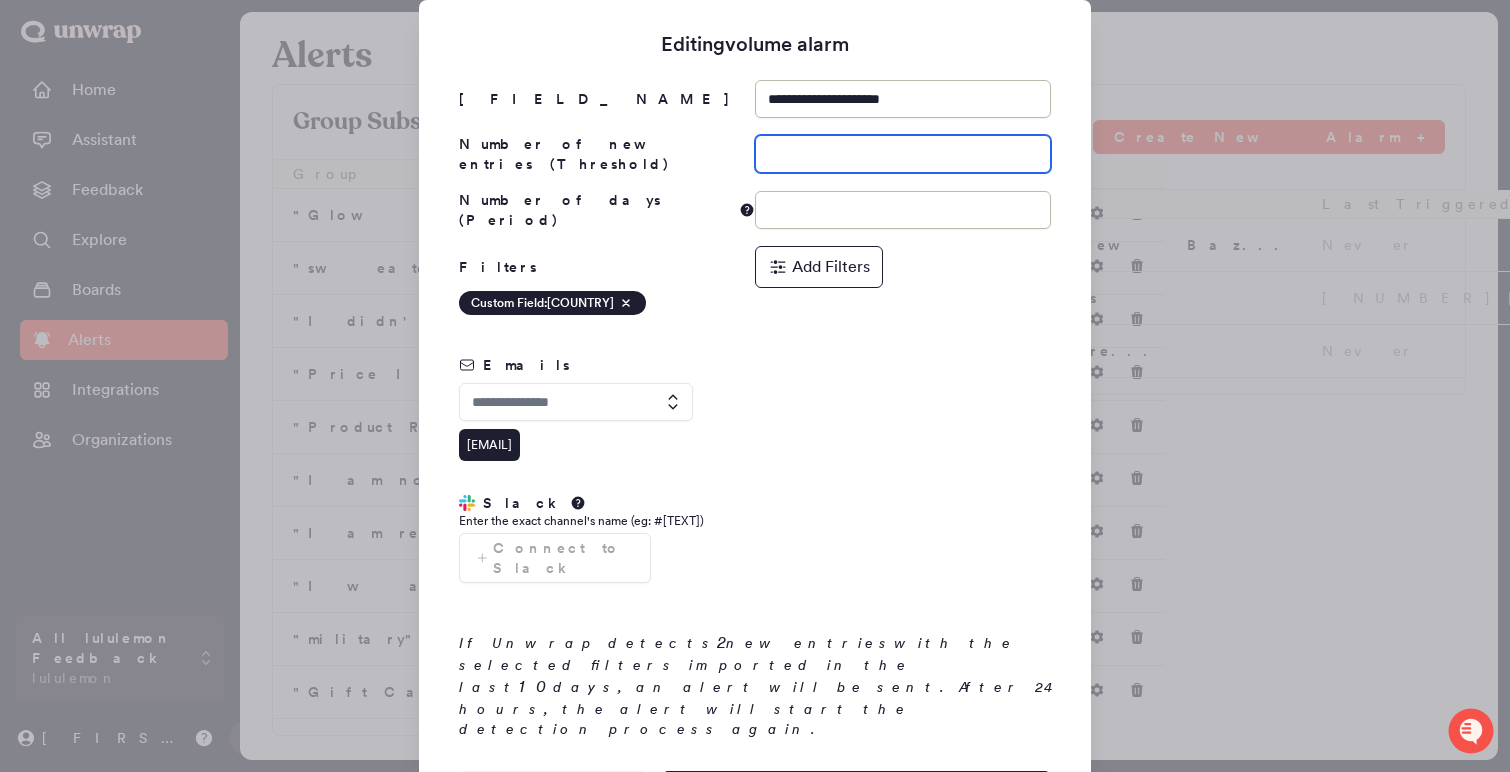 type on "*" 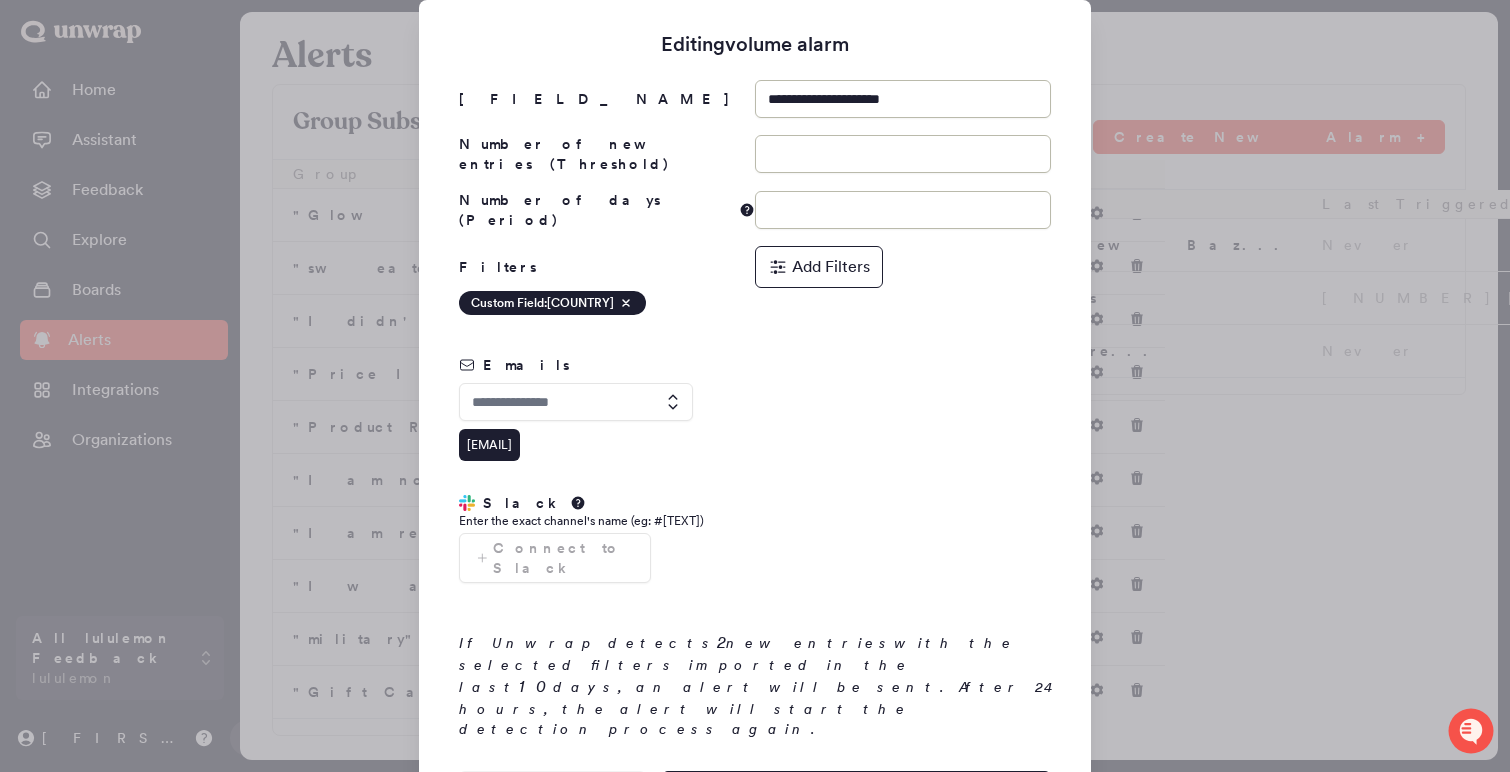 click on "Confirm" at bounding box center [856, 792] 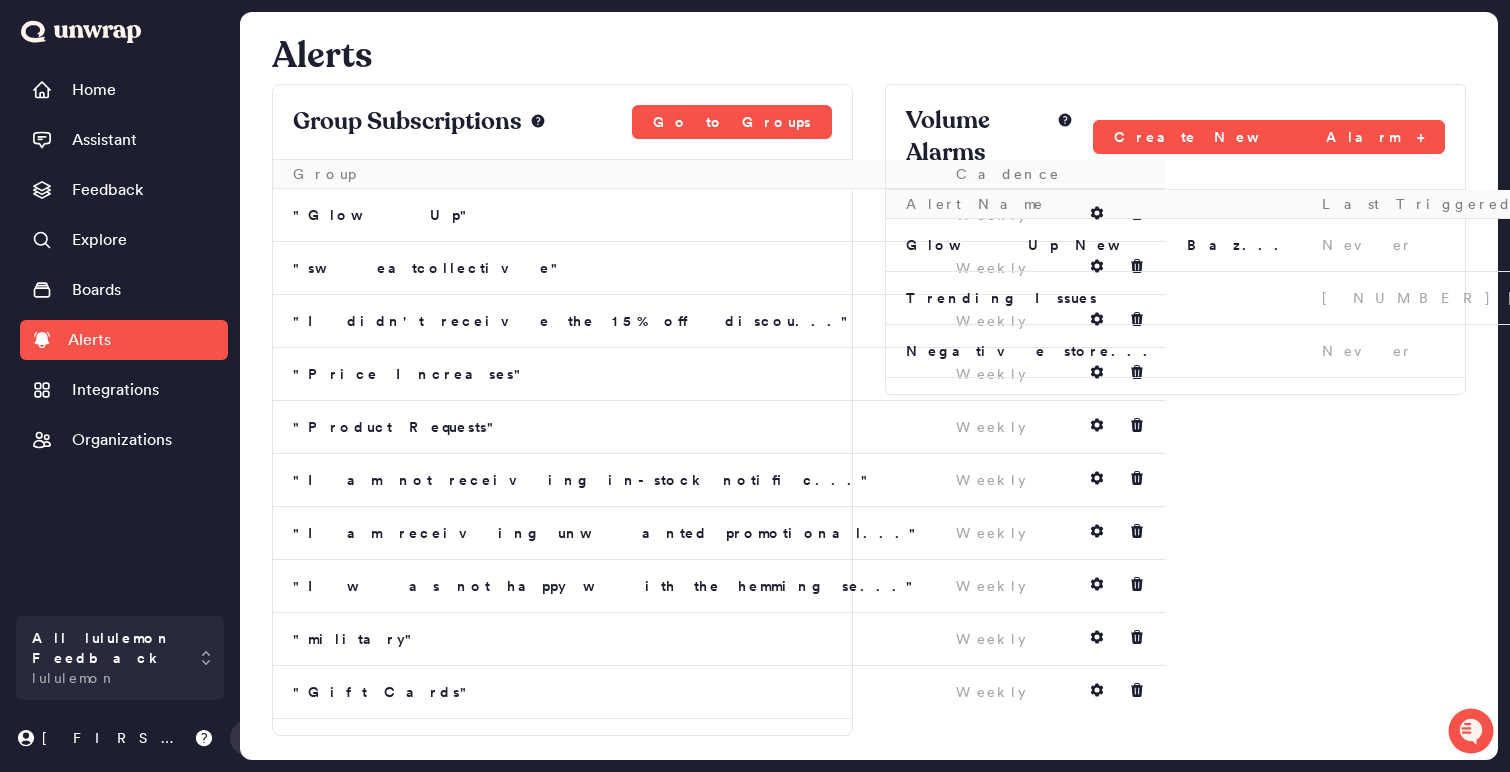 click on "Home Assistant Feedback Explore Boards Alerts Integrations Organizations" at bounding box center (124, 338) 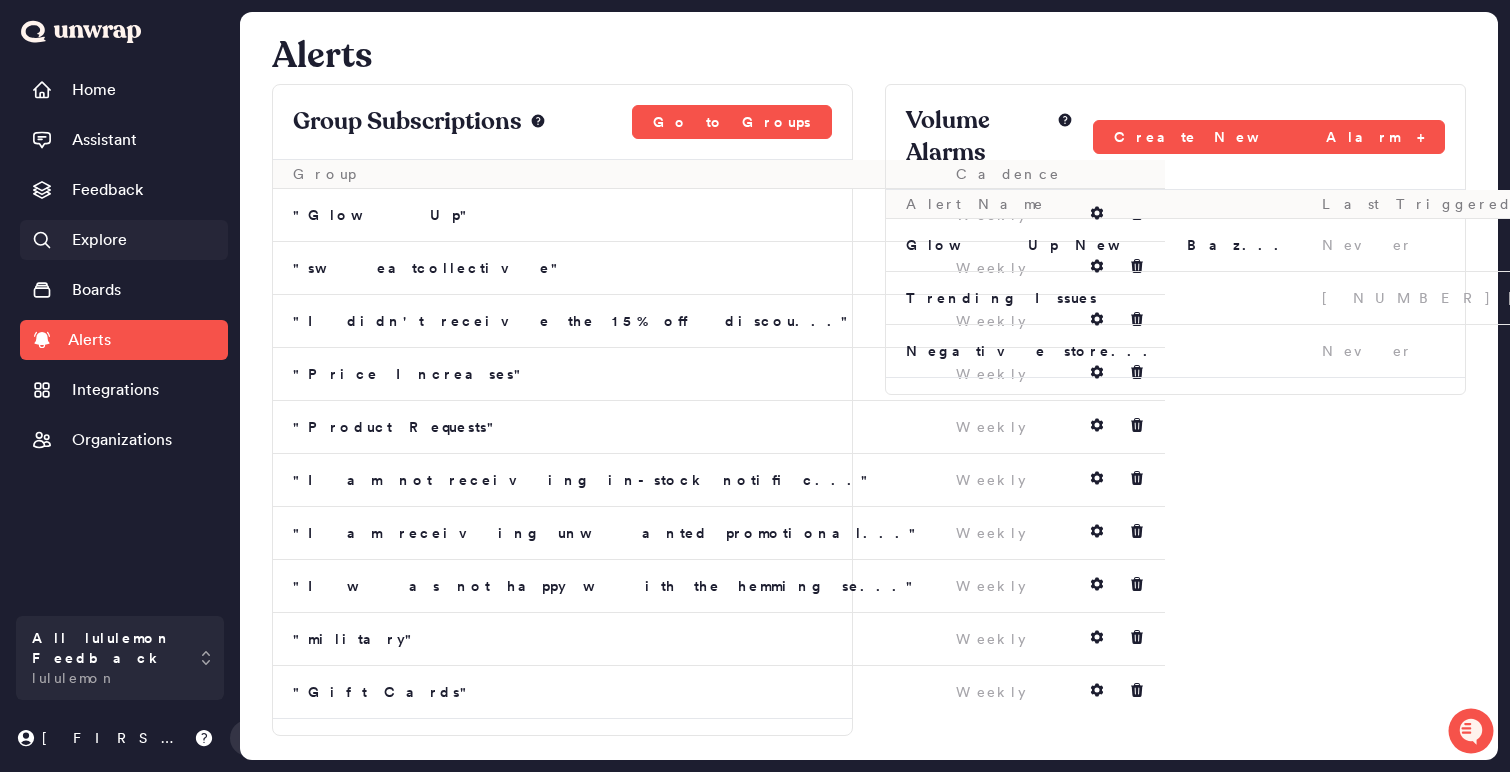 click on "Explore" at bounding box center (79, 240) 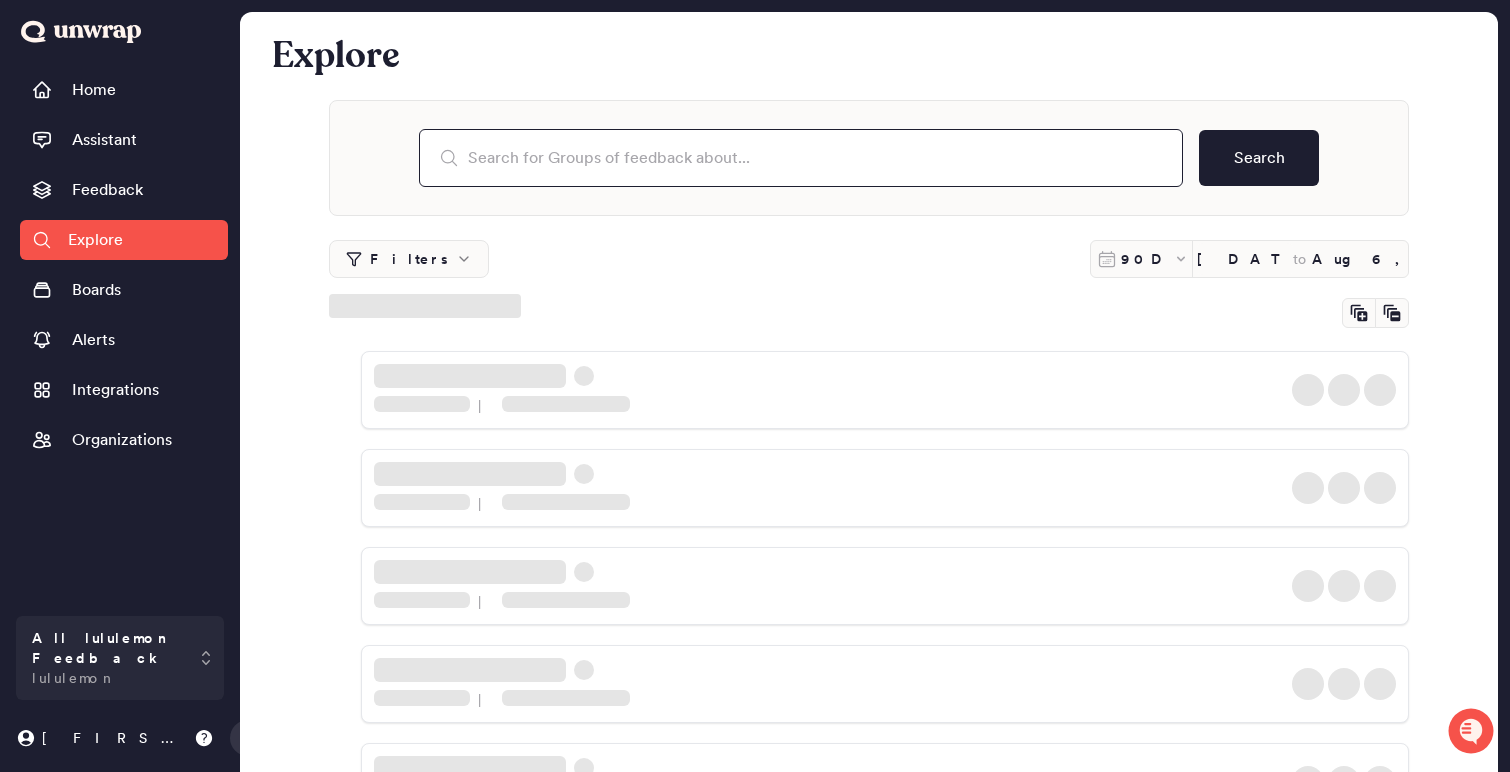 click at bounding box center [801, 158] 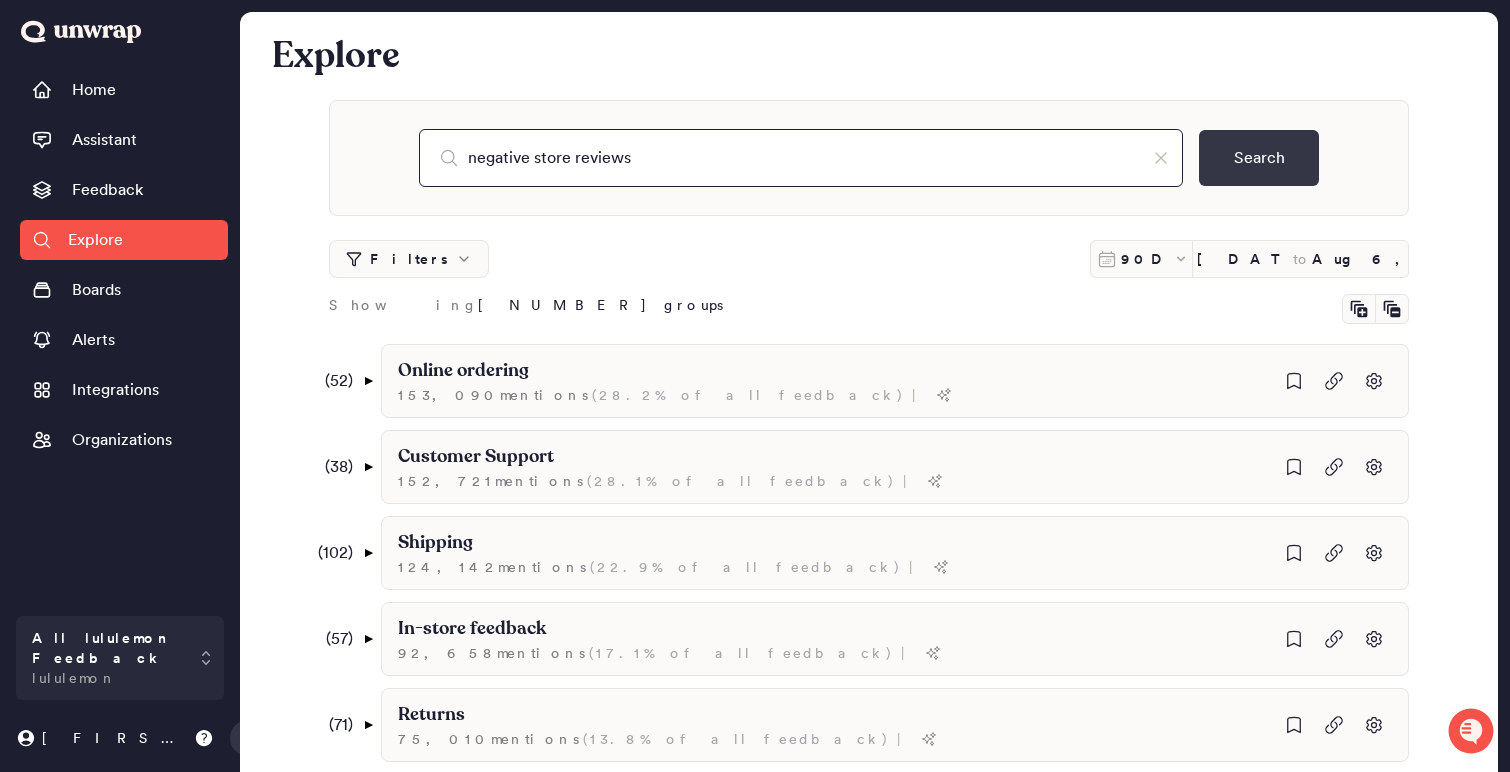 type on "negative store reviews" 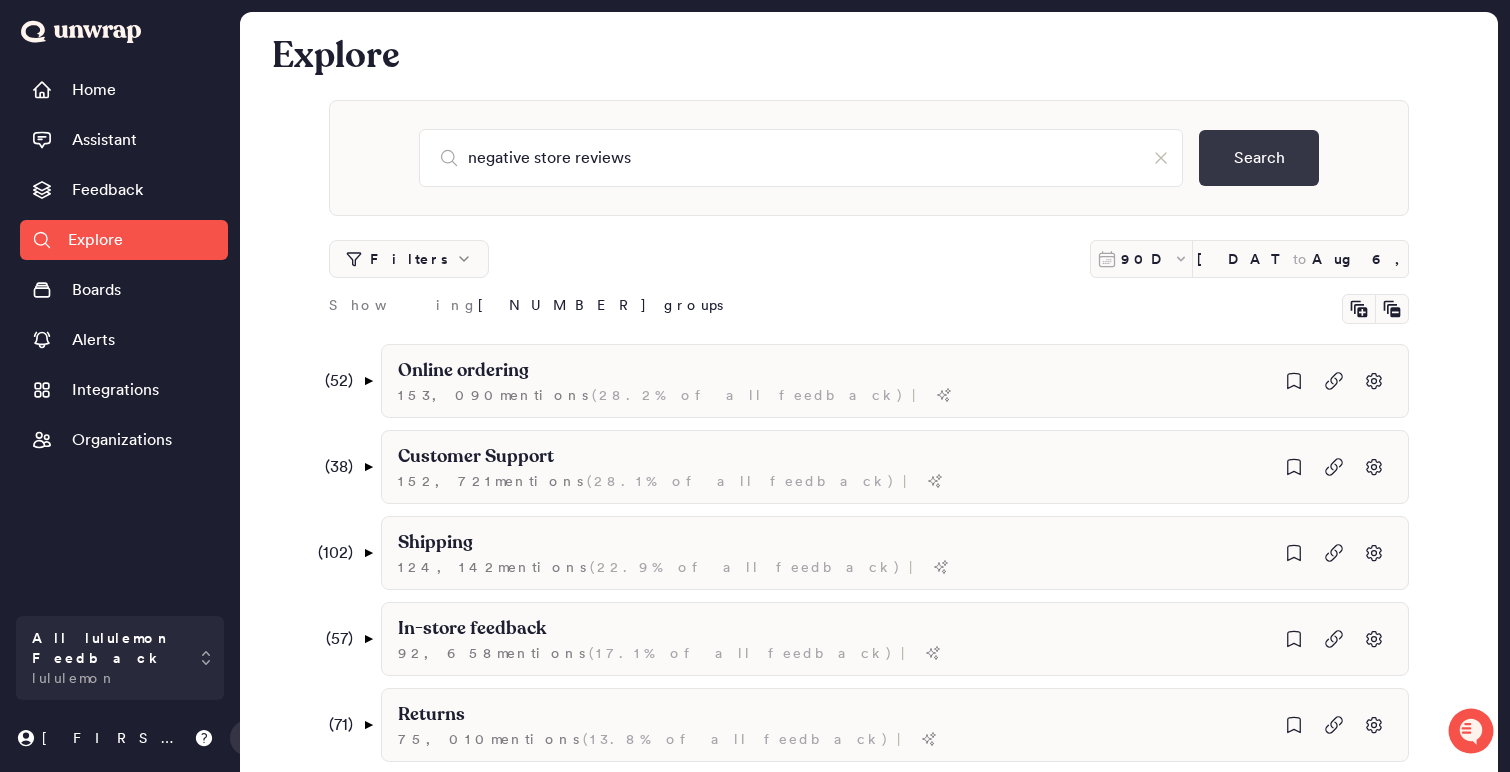 click on "Search" at bounding box center [1259, 158] 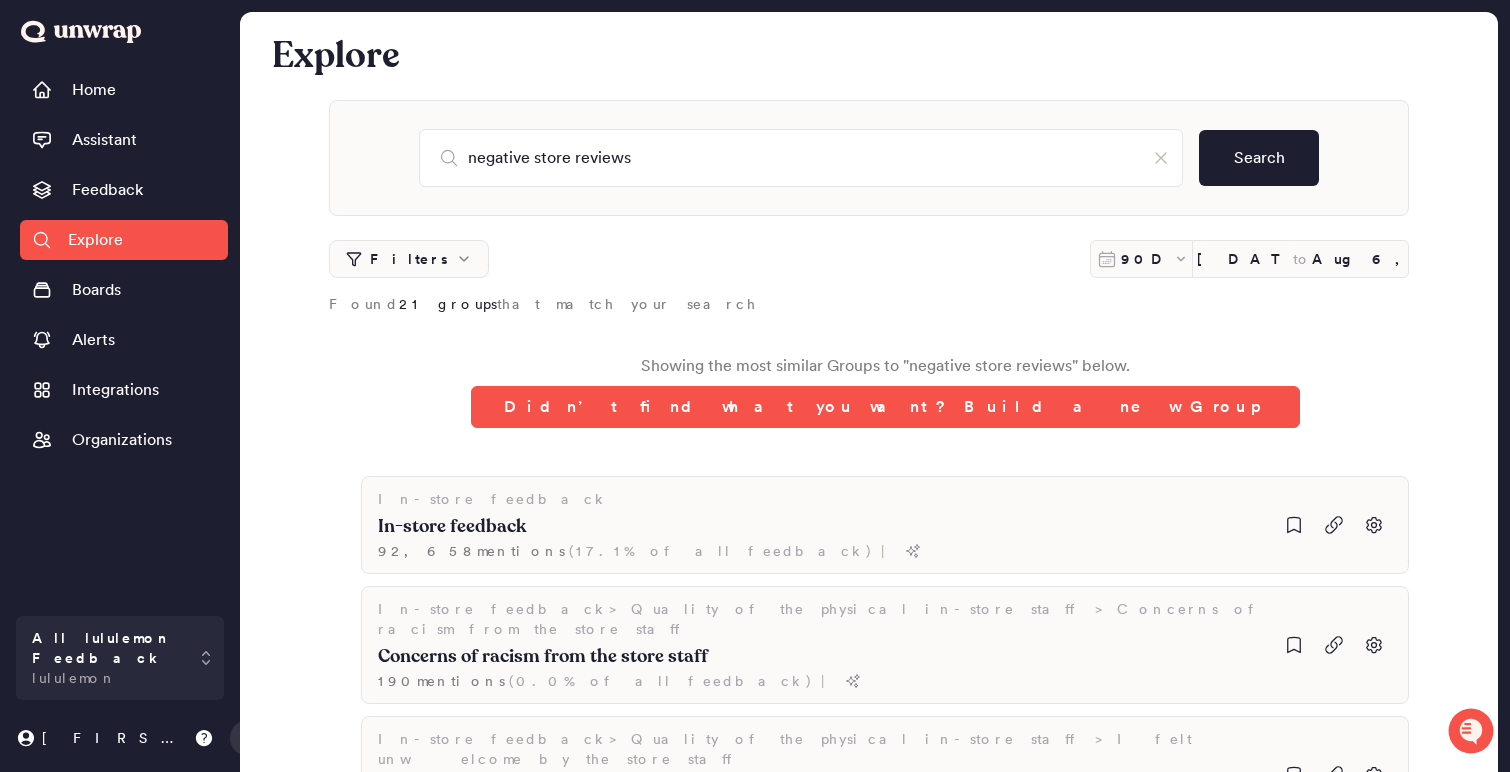 click on "Filters" at bounding box center [409, 259] 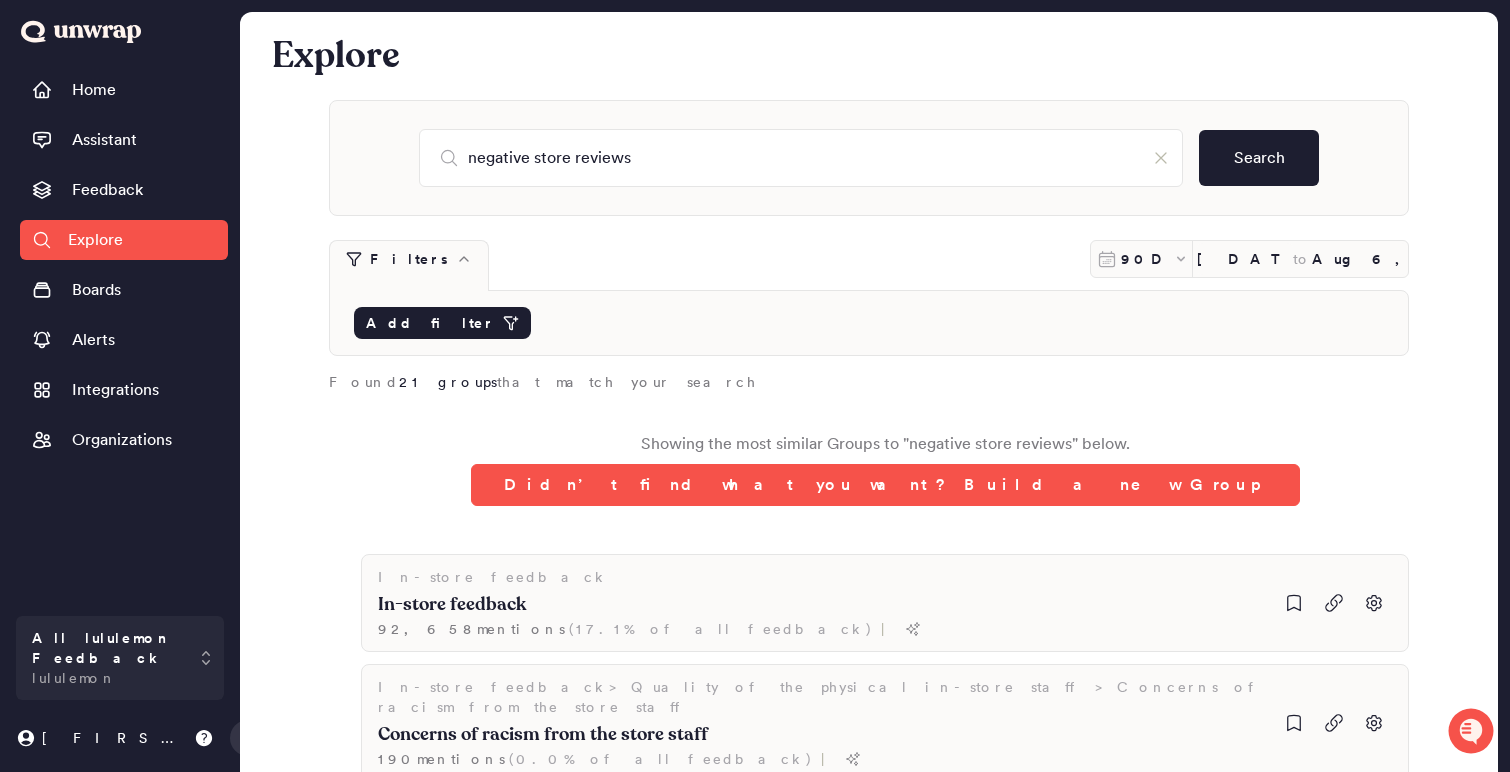 click on "Add filter" at bounding box center (430, 323) 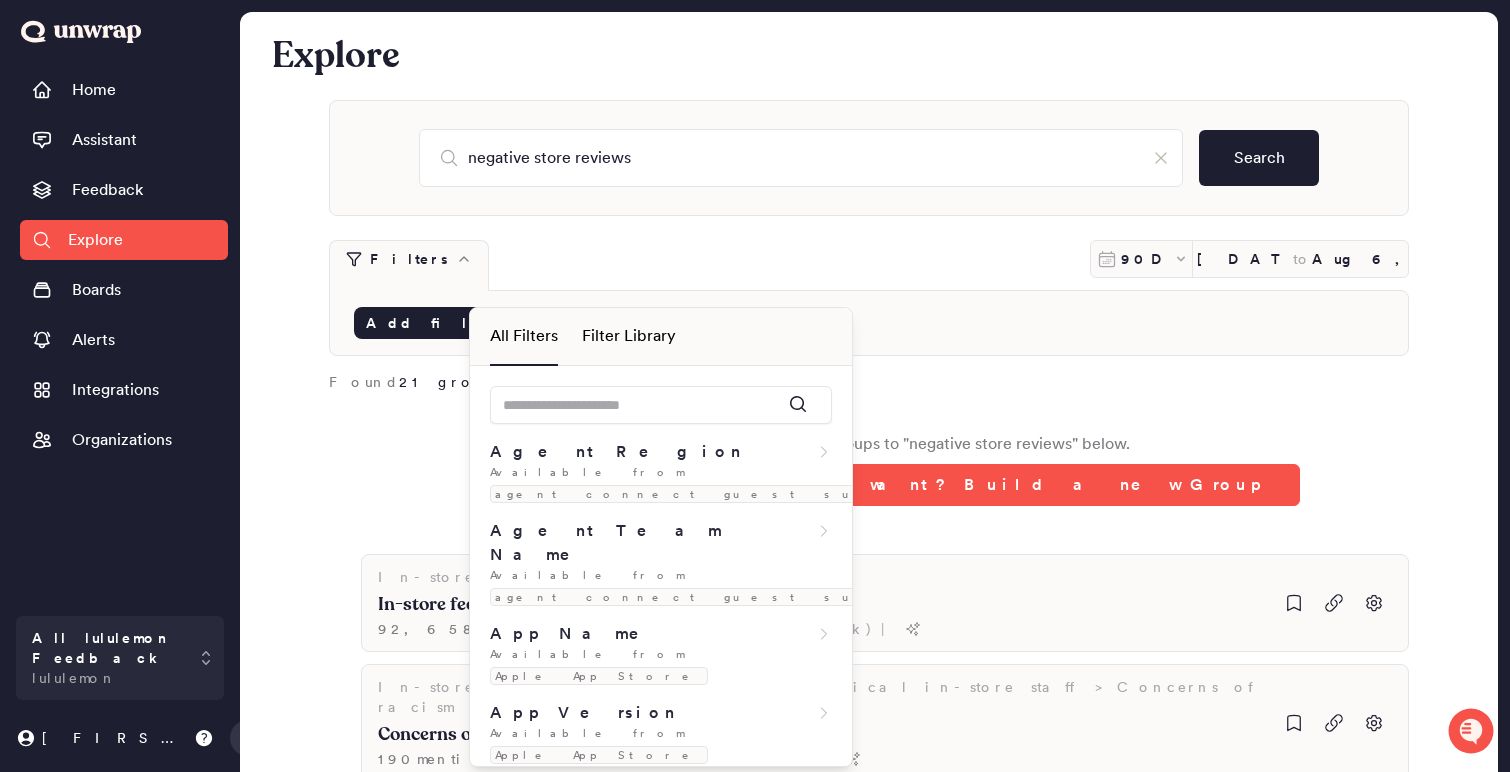 click at bounding box center (661, 399) 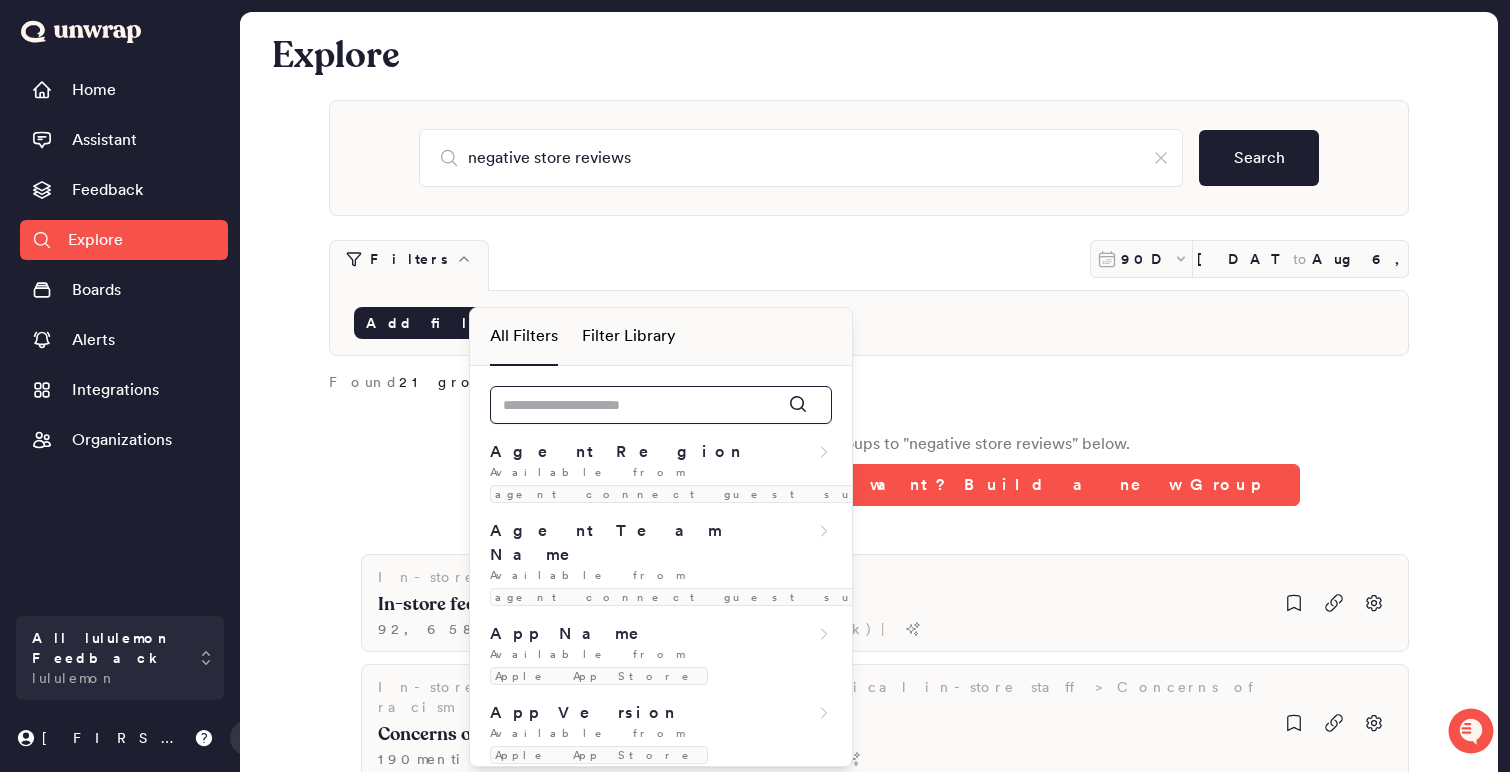 click at bounding box center (661, 405) 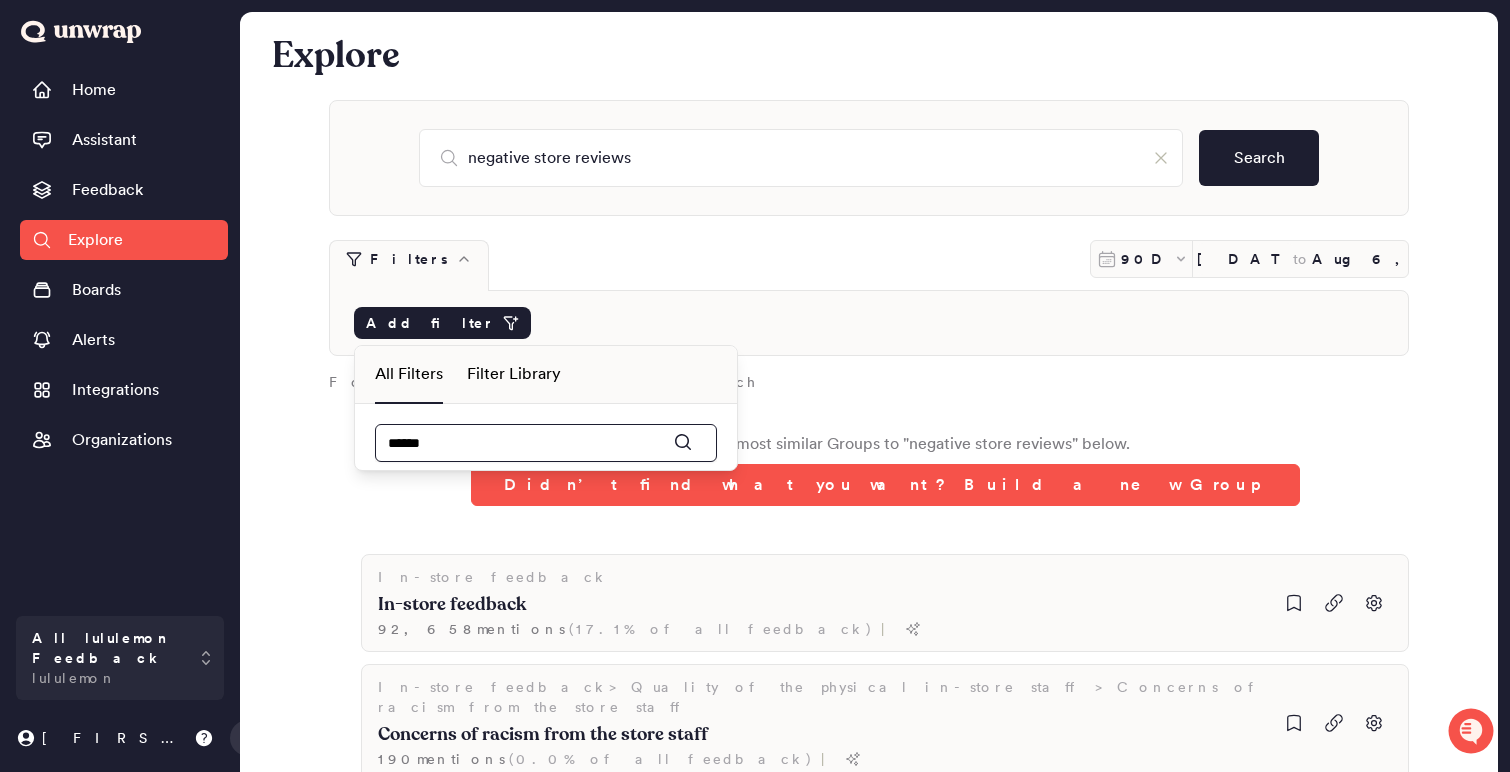 type on "******" 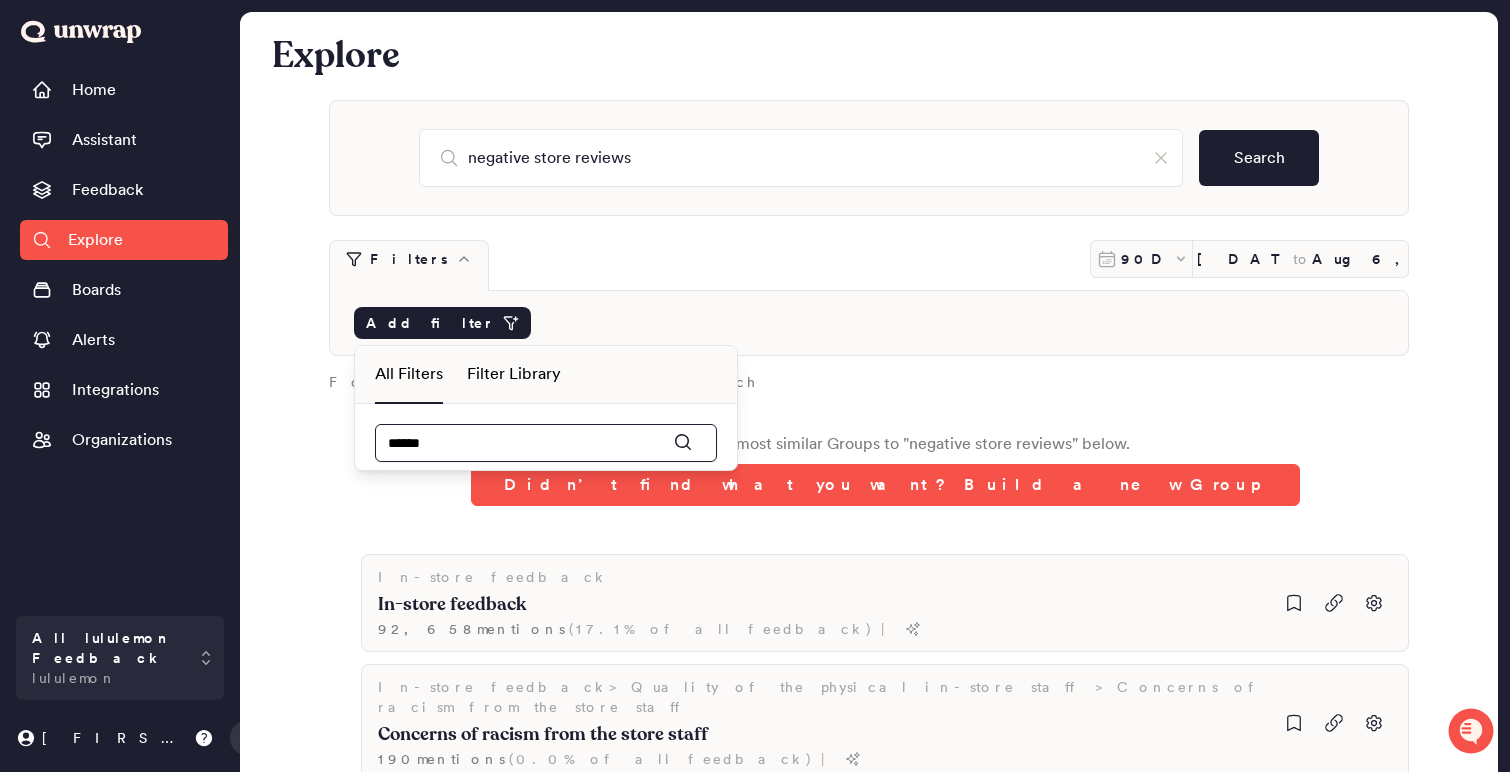 click on "******" at bounding box center [546, 443] 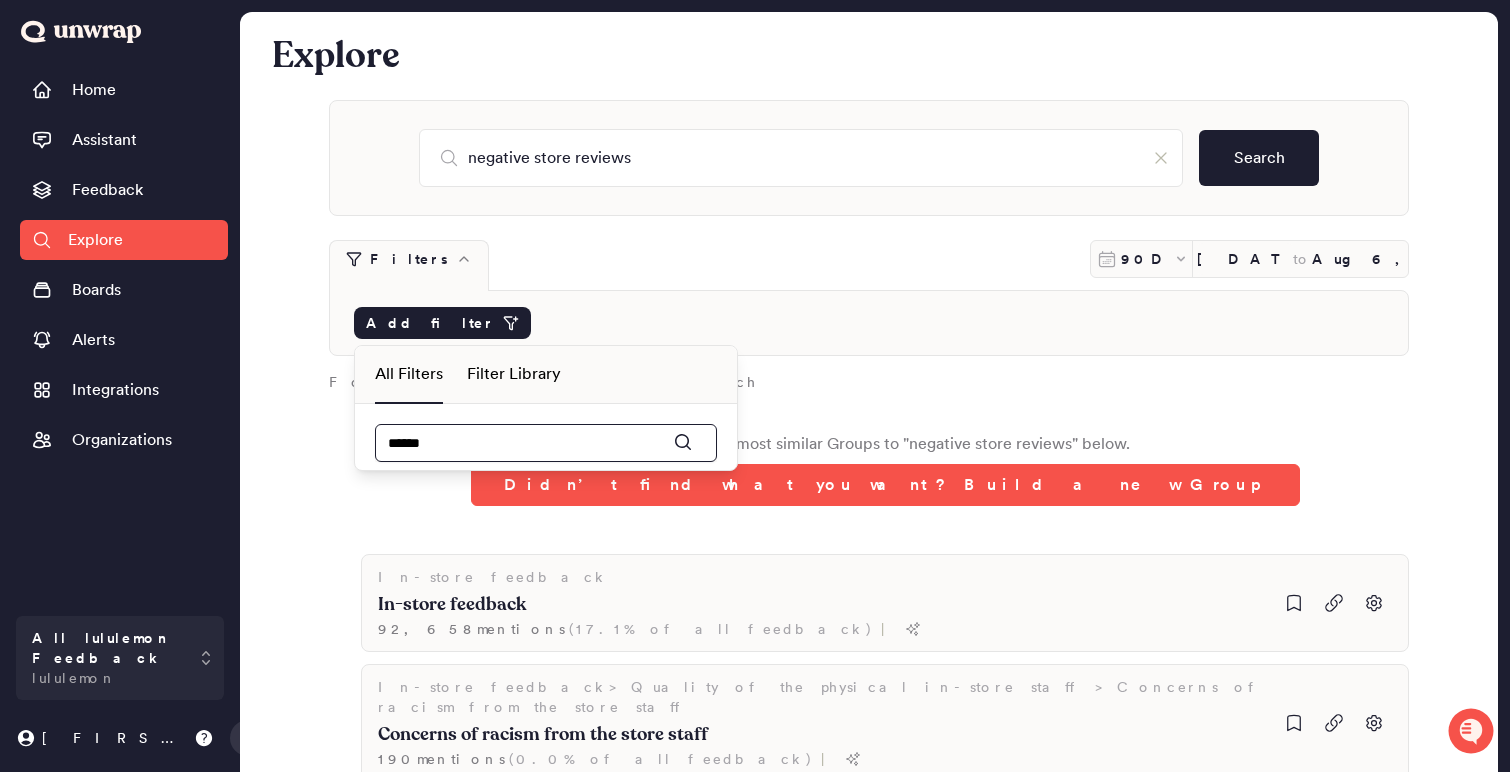 click on "******" at bounding box center [546, 443] 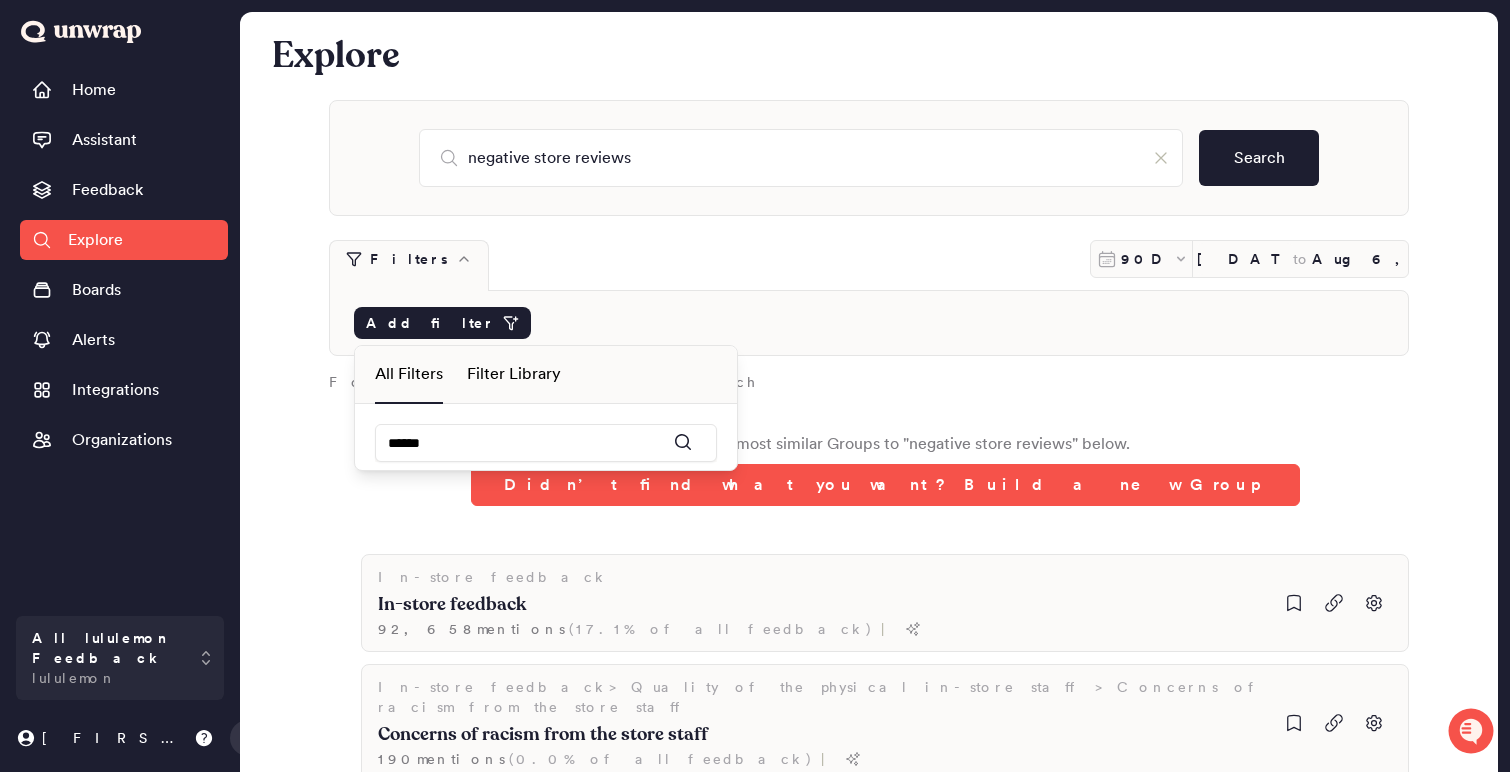 click on "Filter Library" at bounding box center (514, 374) 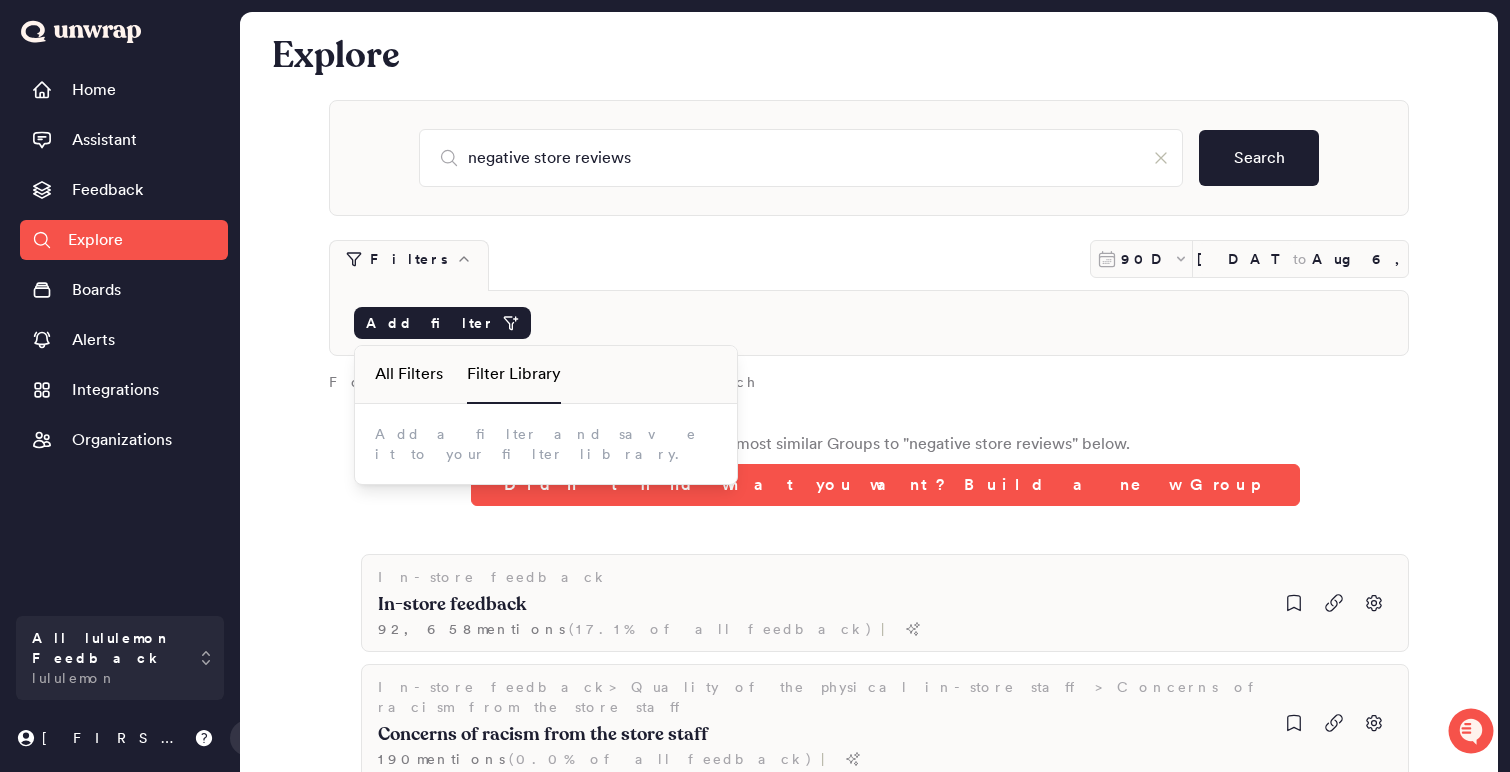 click on "Filter Library" at bounding box center (514, 375) 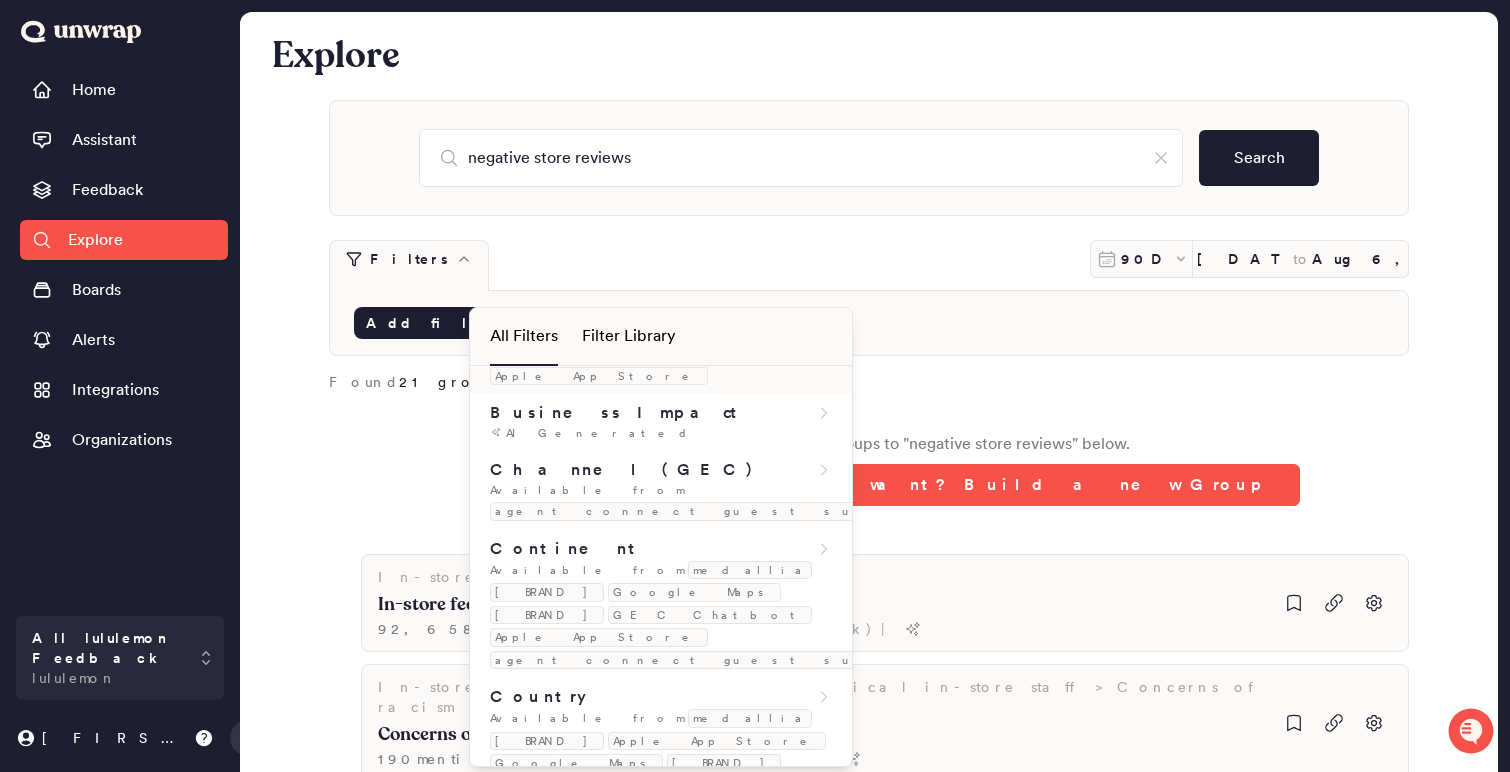 scroll, scrollTop: 385, scrollLeft: 0, axis: vertical 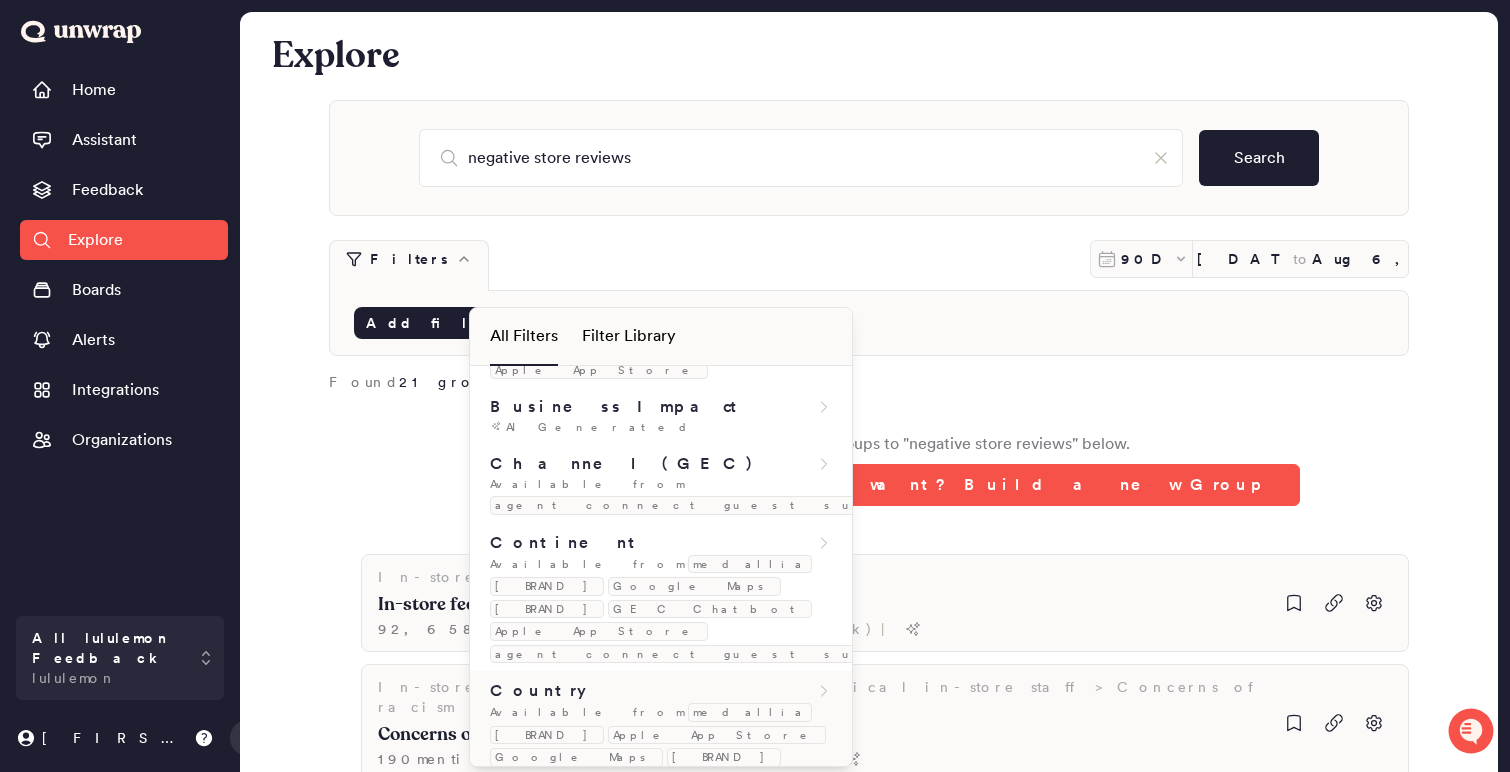 click on "Country" at bounding box center (661, 691) 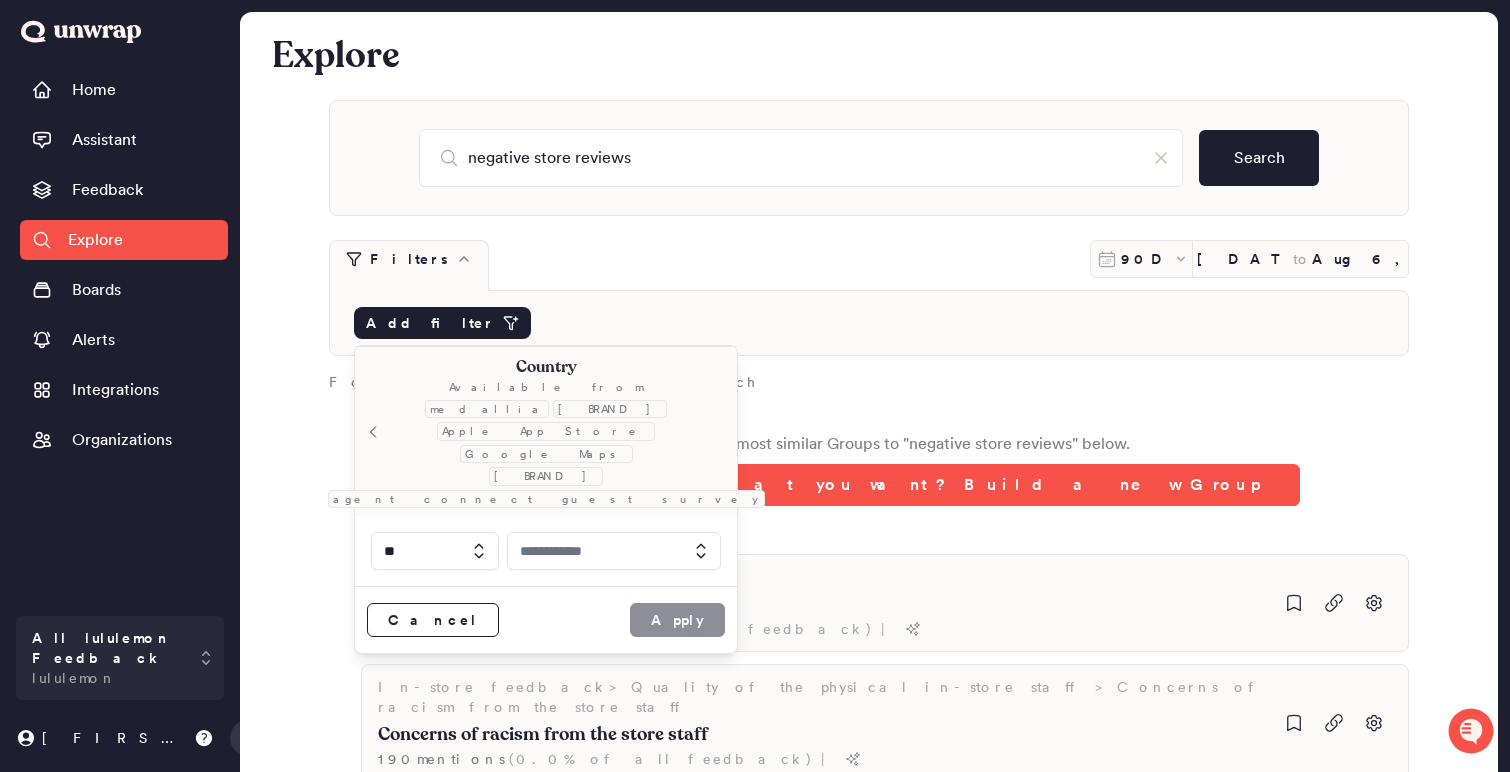 click at bounding box center (614, 551) 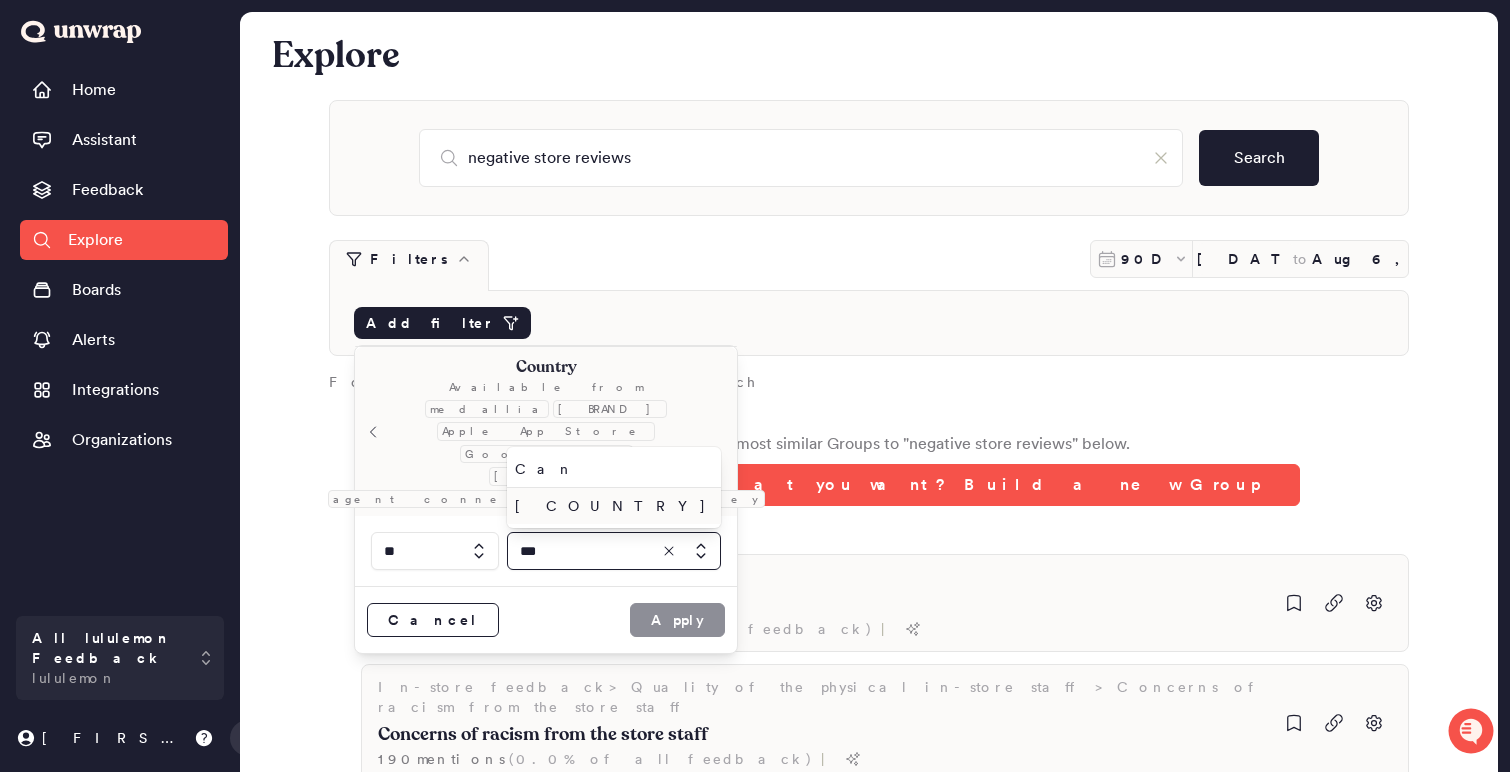 type on "***" 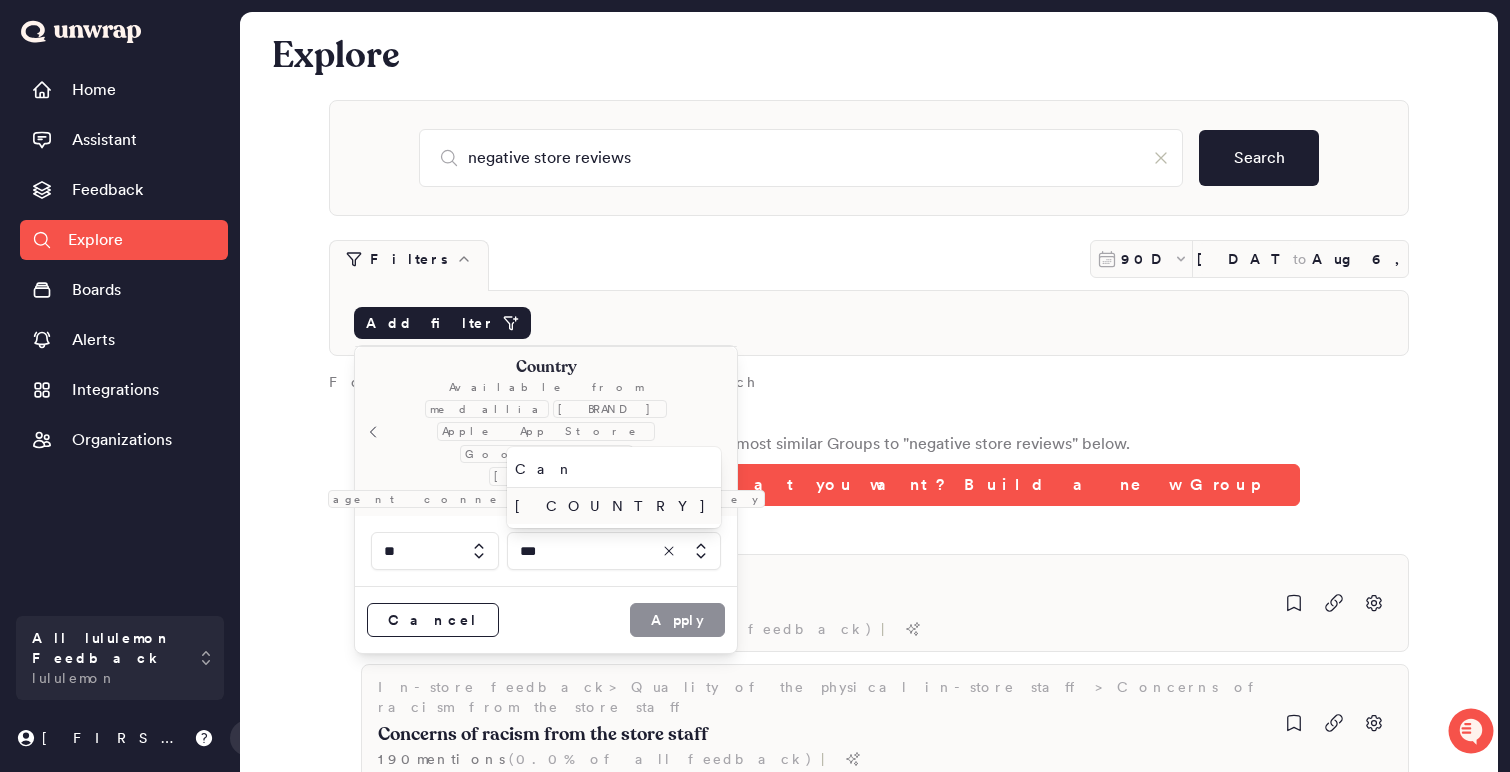 click on "[COUNTRY]" at bounding box center (610, 506) 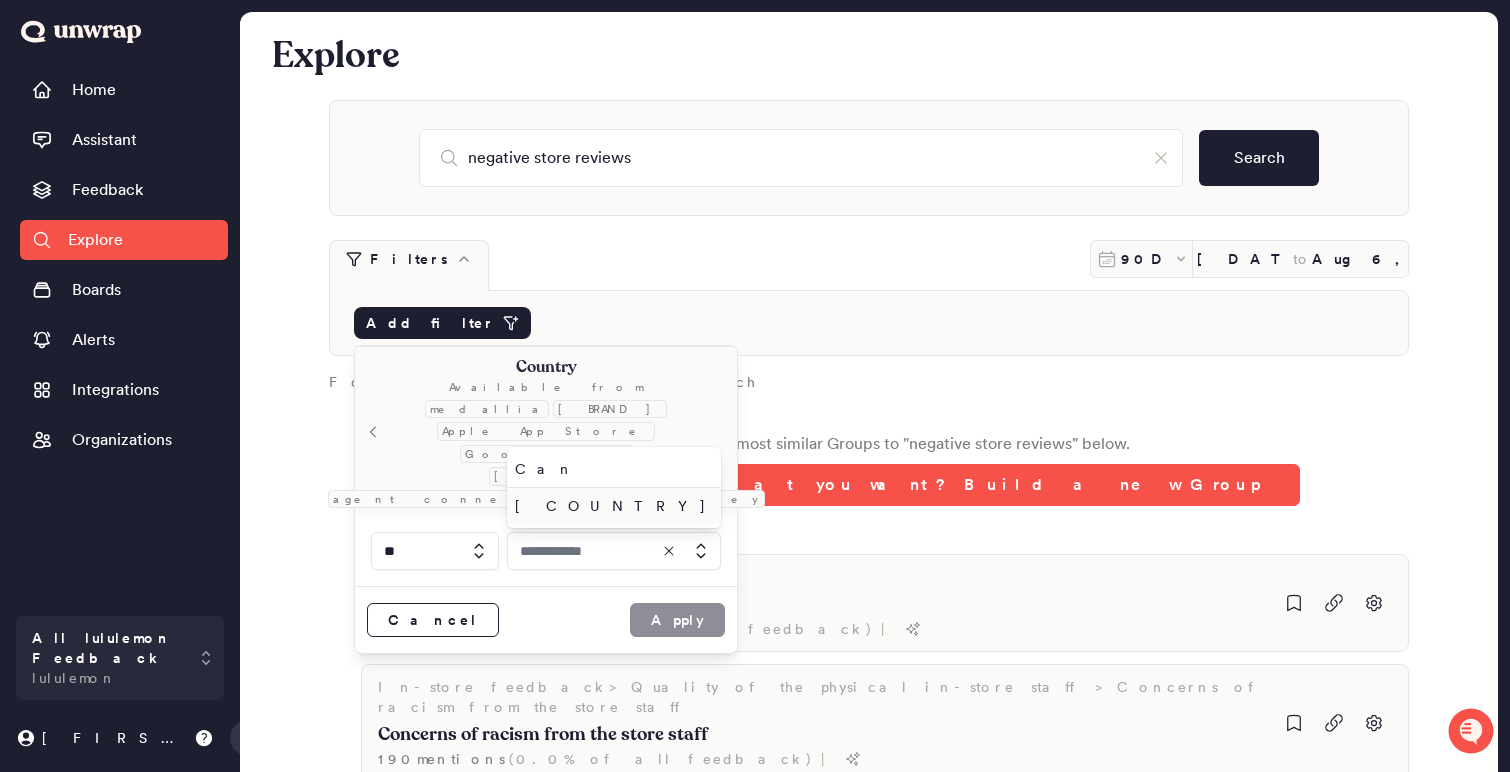 type on "******" 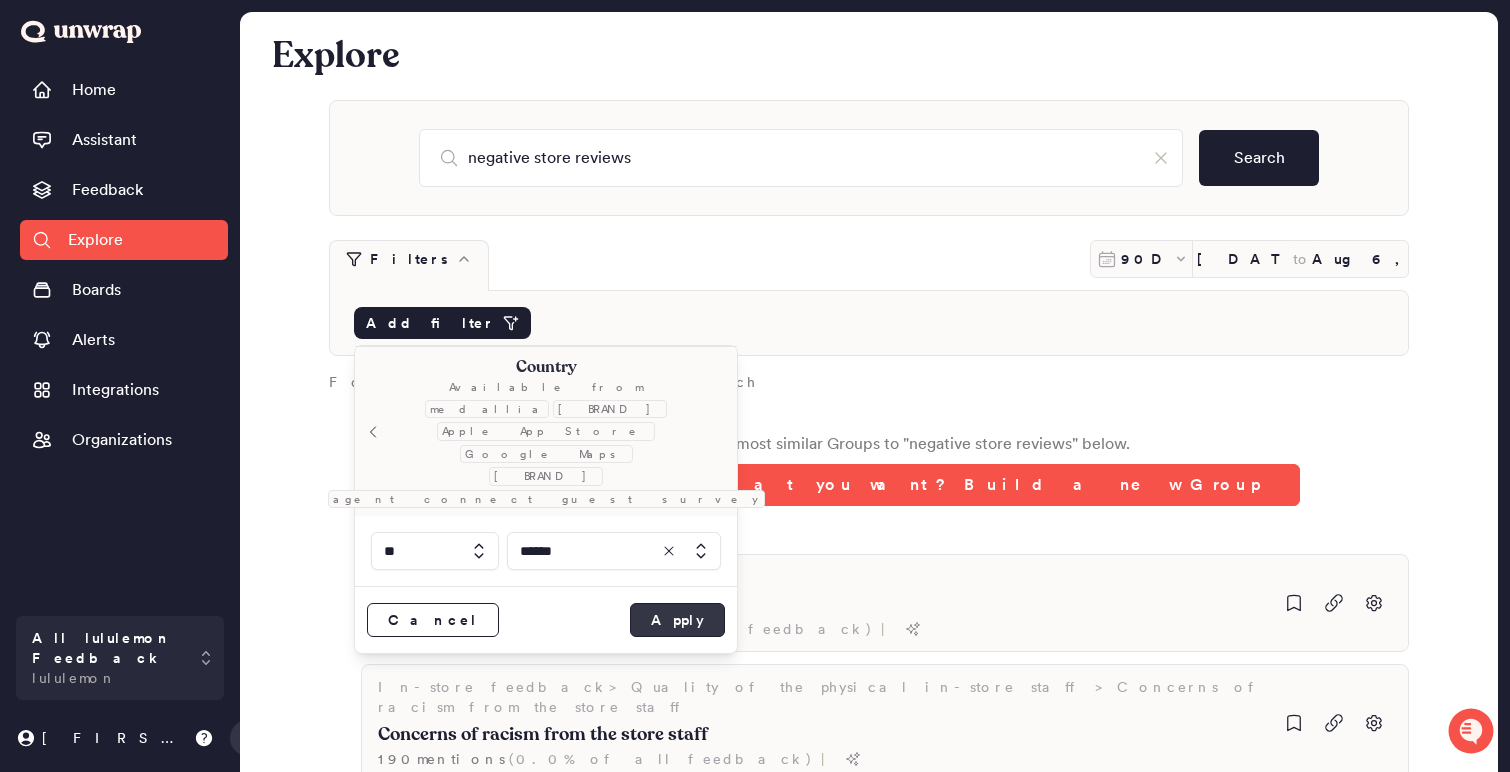 click on "Apply" at bounding box center [677, 620] 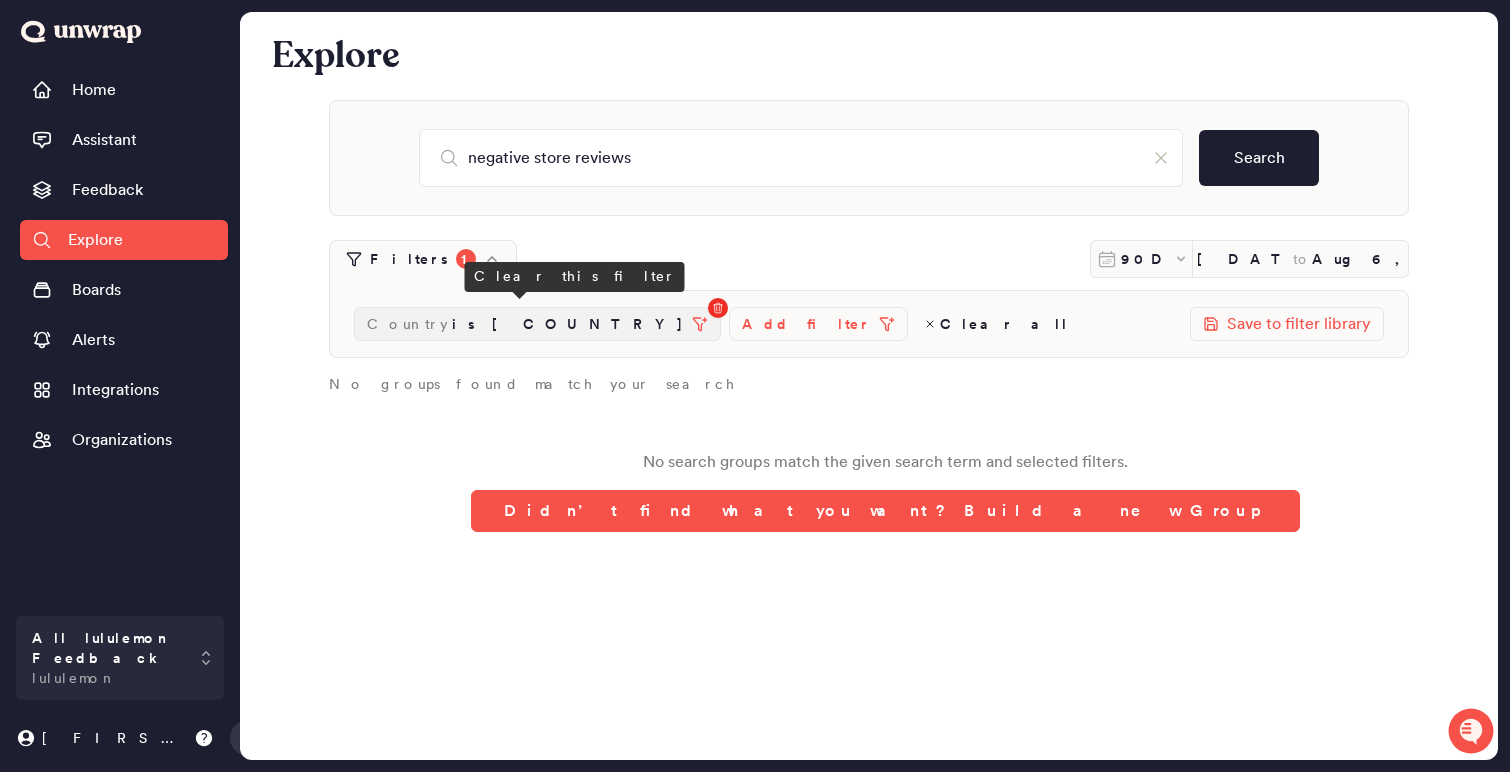 click 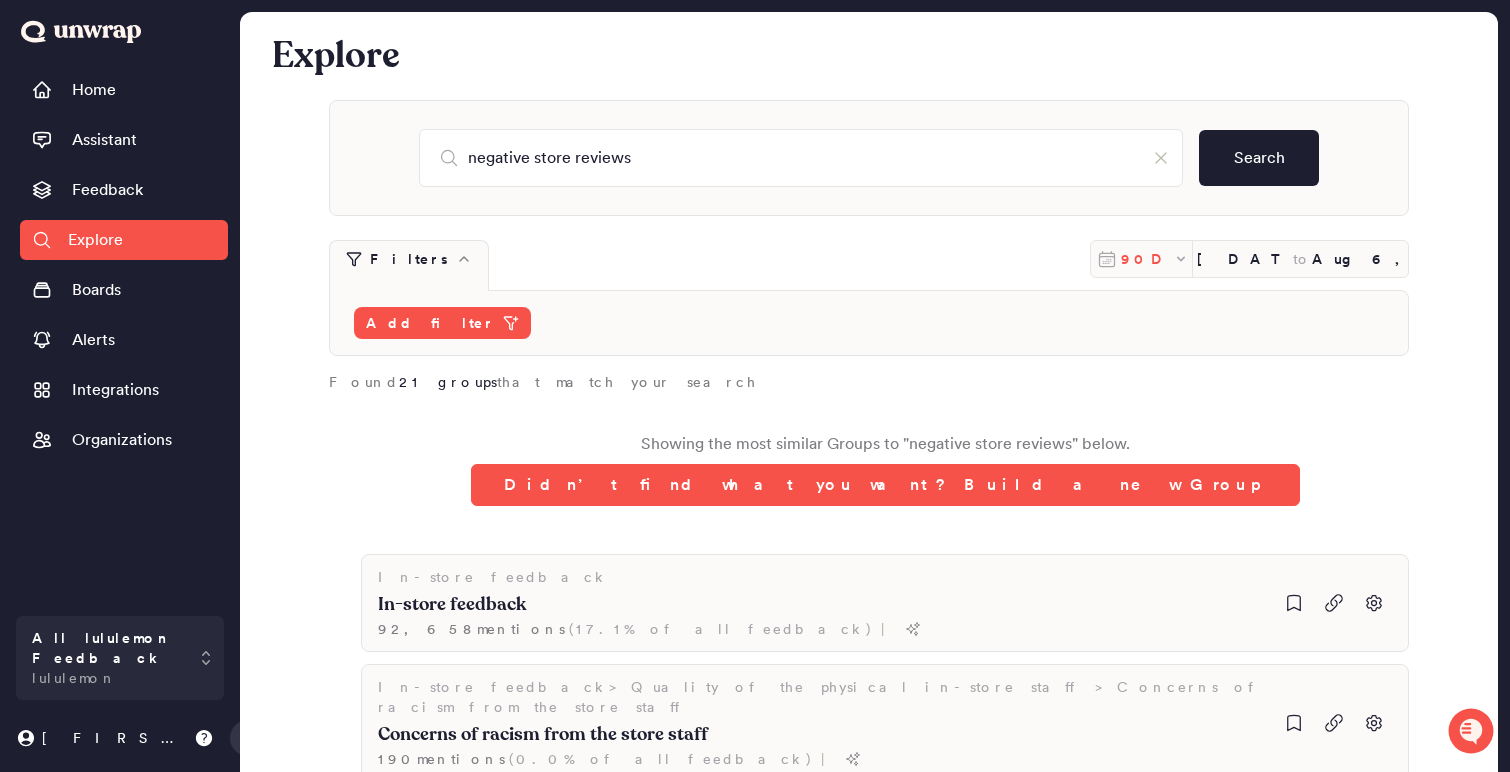 click on "90D" at bounding box center [1147, 259] 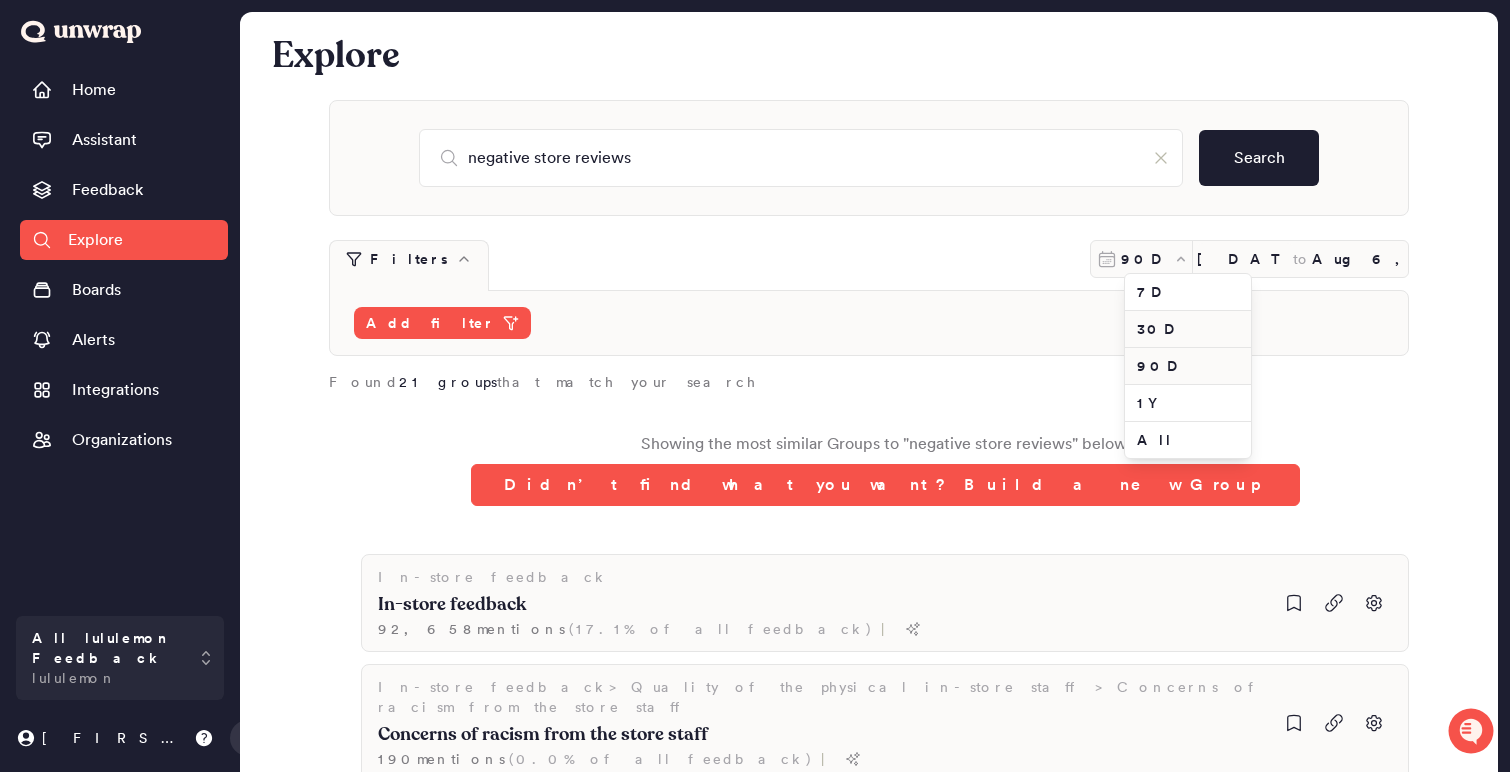 click on "30D" at bounding box center (1188, 329) 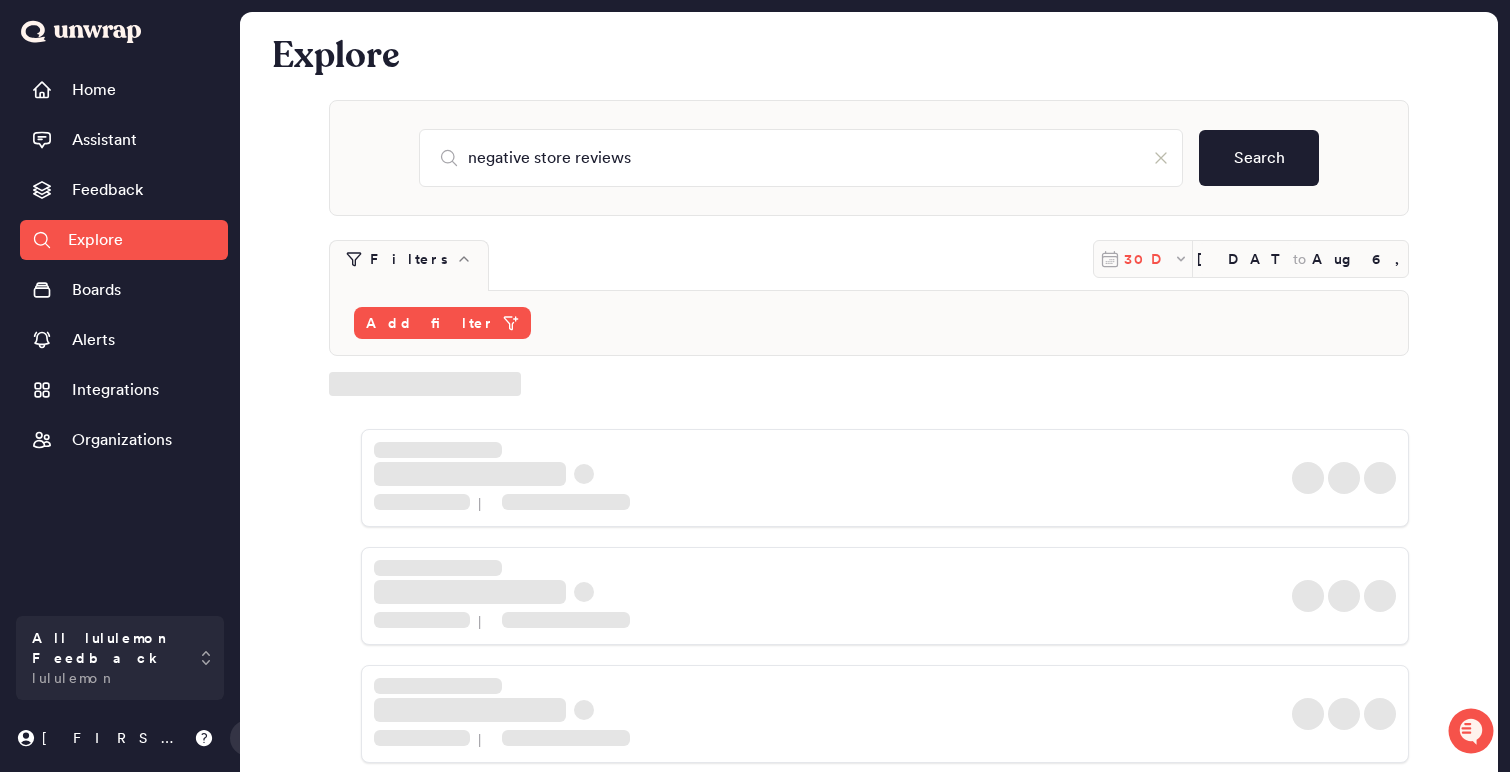 click 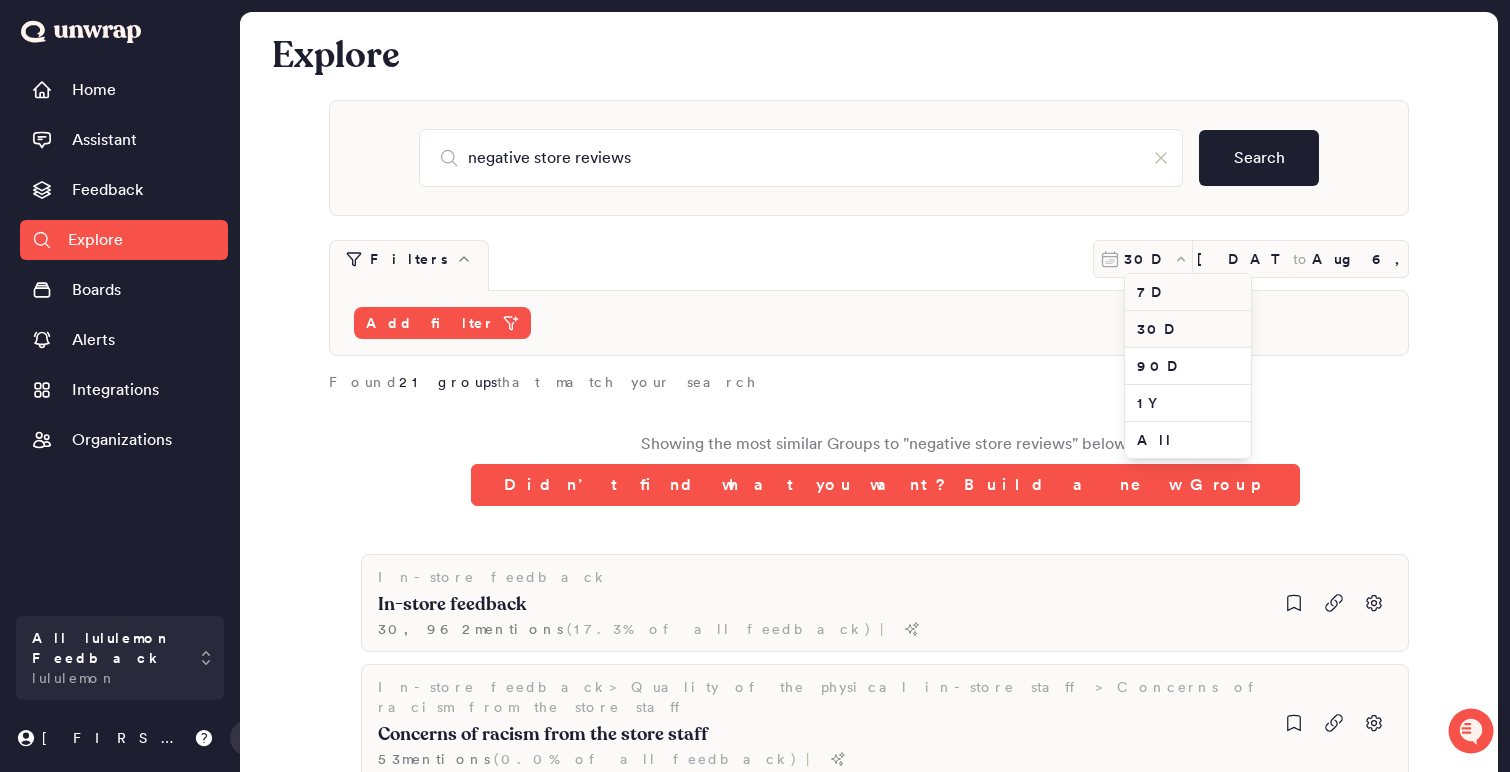 click on "7D" at bounding box center [1188, 292] 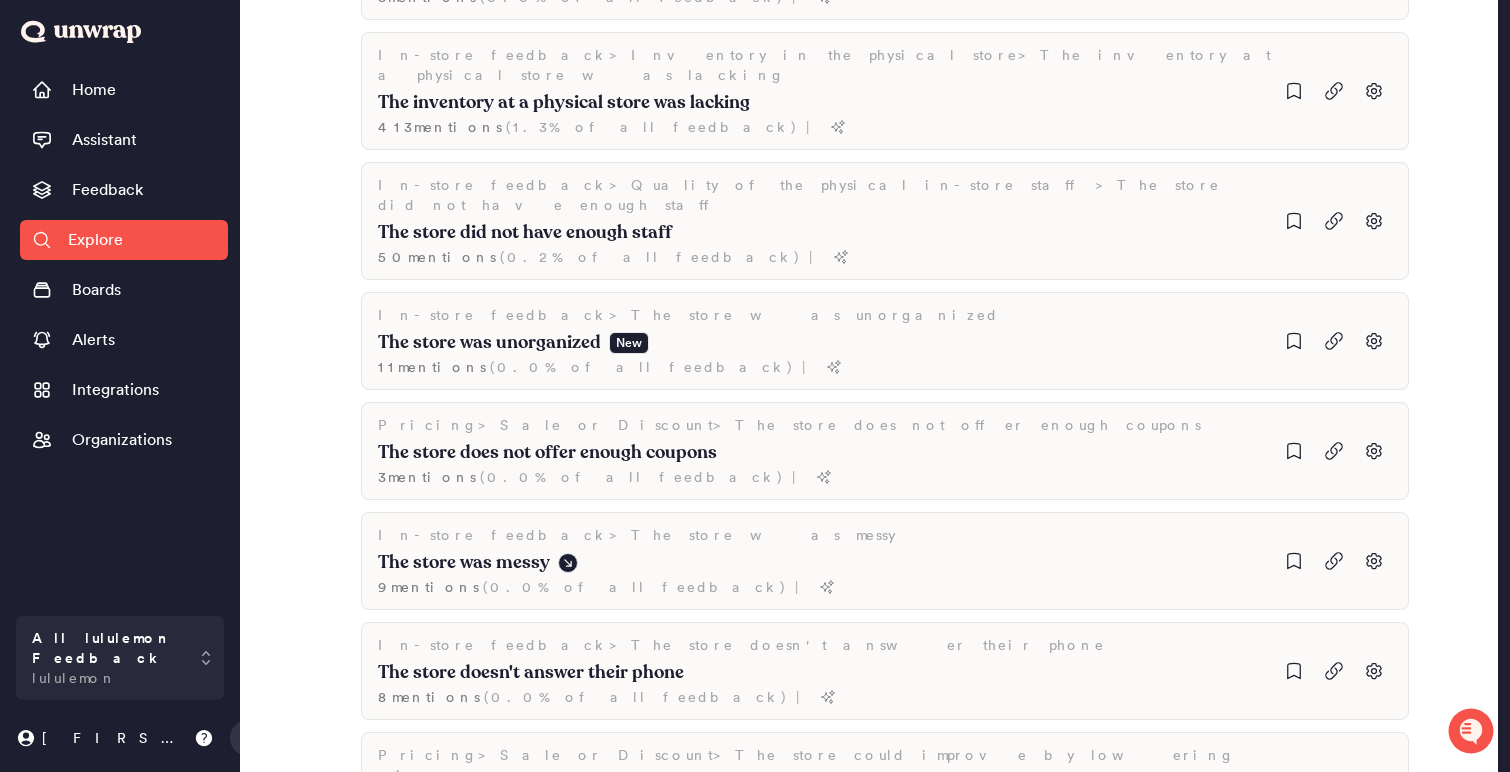 scroll, scrollTop: 2046, scrollLeft: 0, axis: vertical 